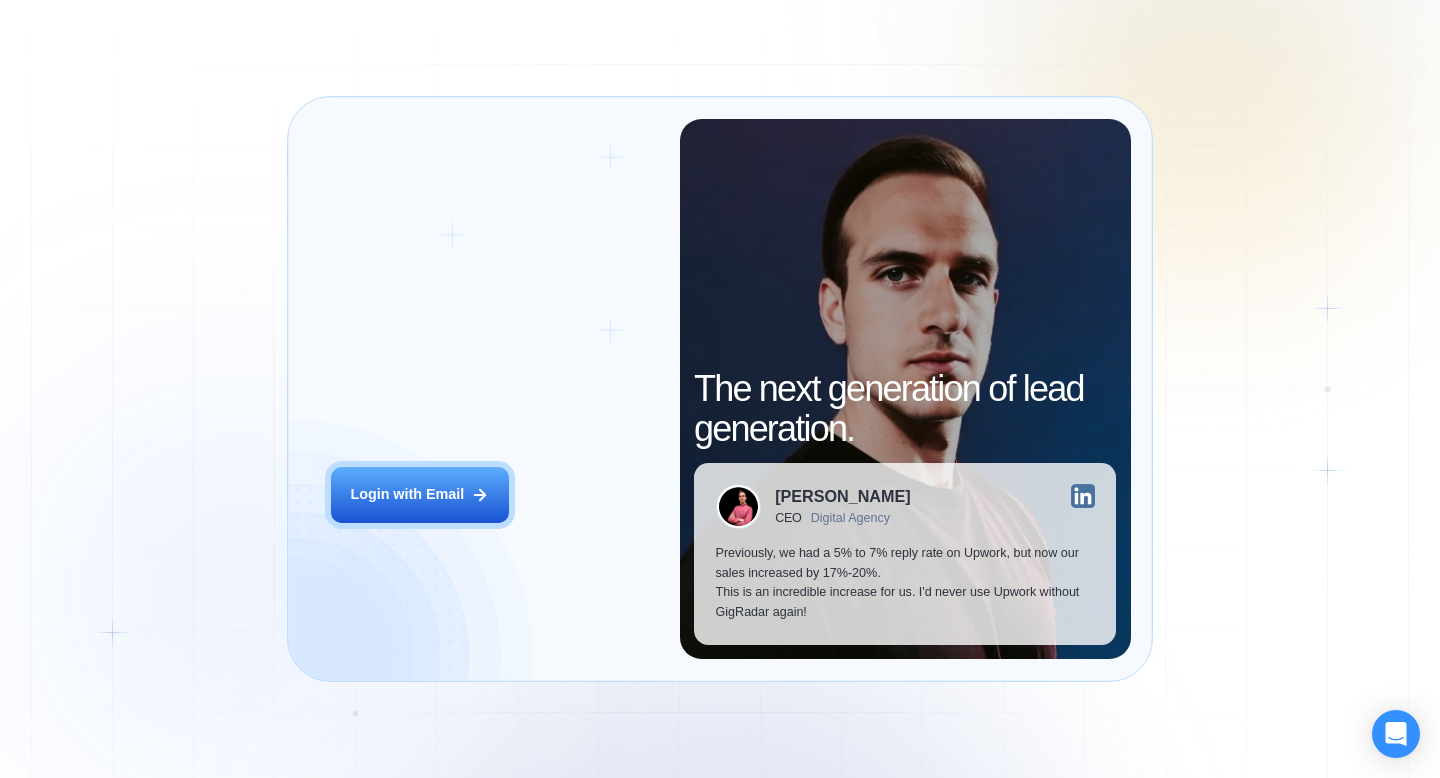 scroll, scrollTop: 0, scrollLeft: 0, axis: both 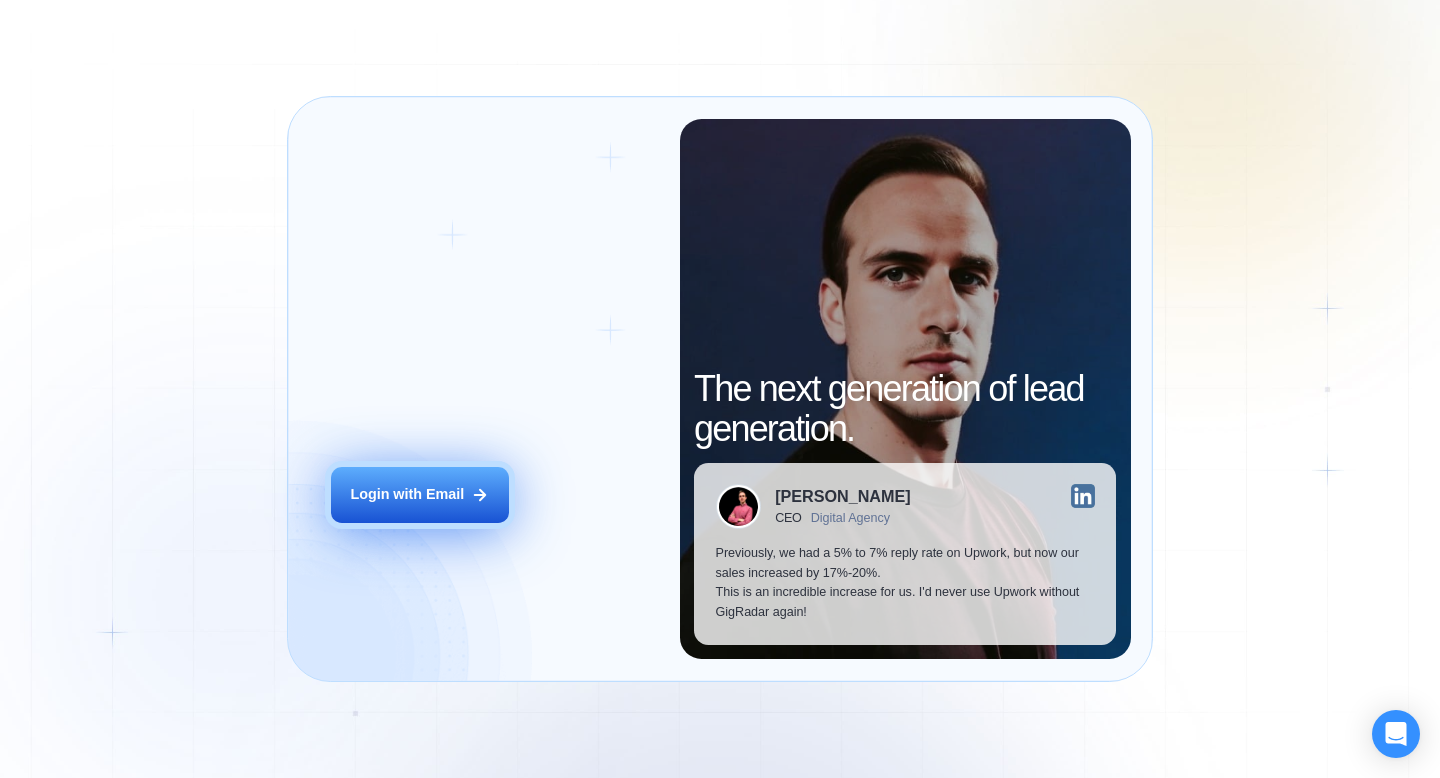click on "Login with Email" at bounding box center [407, 495] 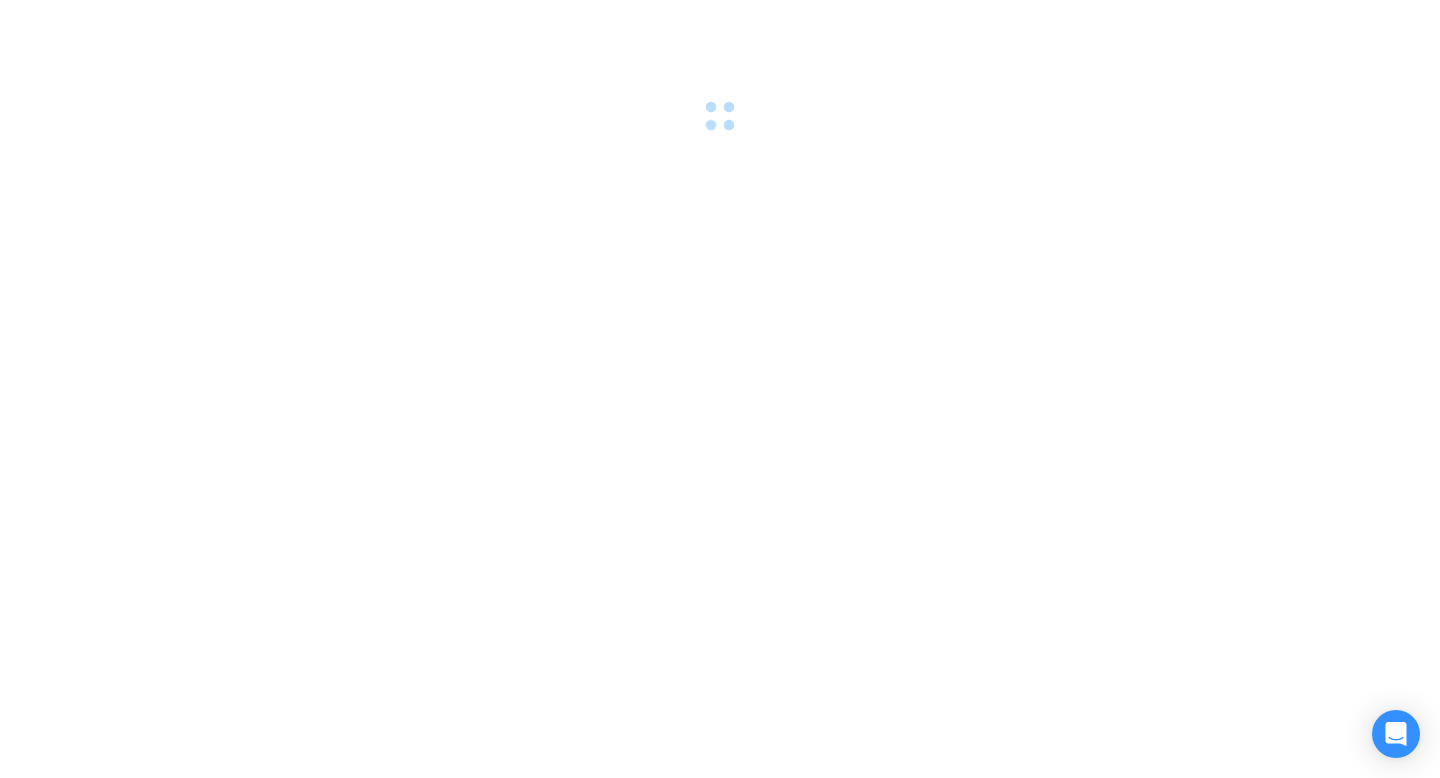 scroll, scrollTop: 0, scrollLeft: 0, axis: both 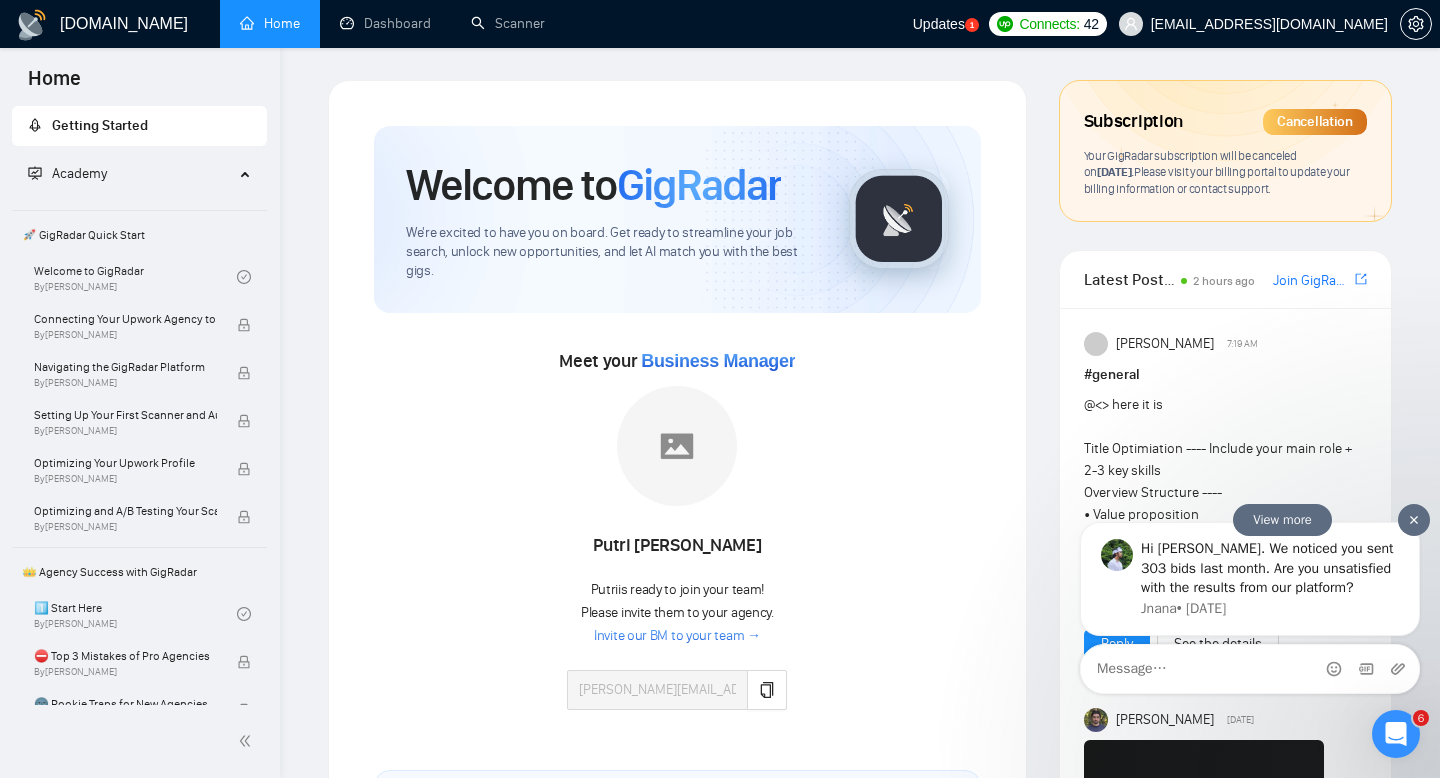 click on "Hi Ali. We noticed you sent 303 bids last month. Are you unsatisfied with the results from our platform?" at bounding box center [1270, 568] 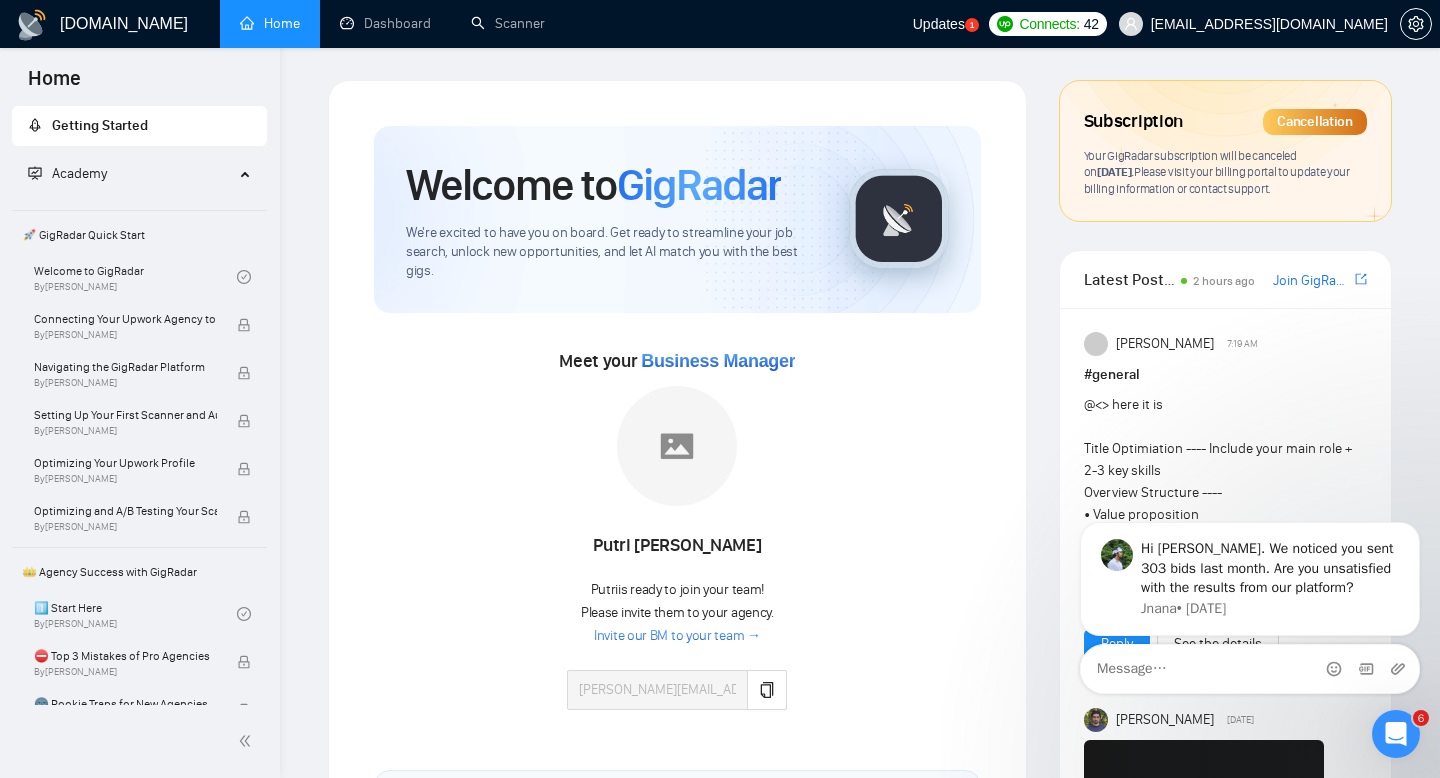 click 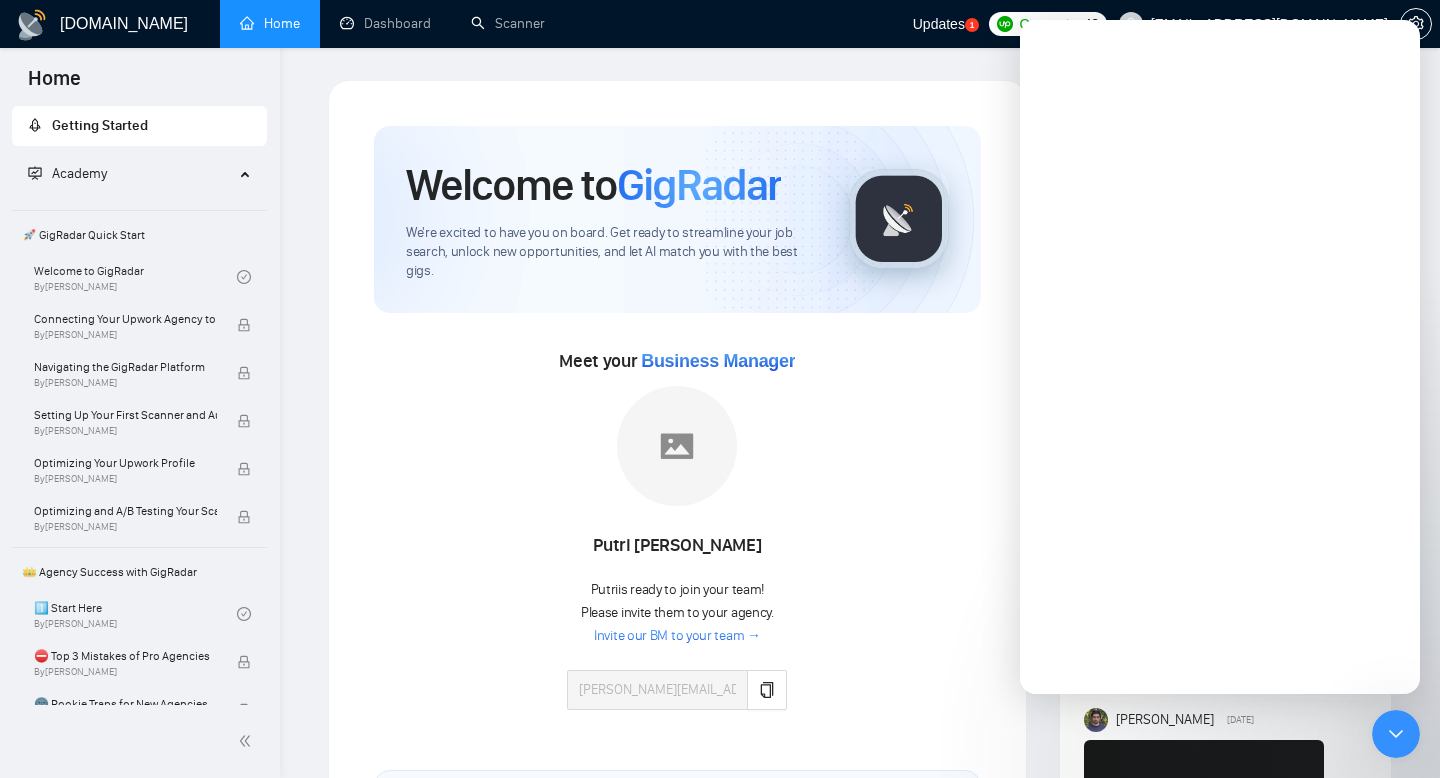scroll, scrollTop: 0, scrollLeft: 0, axis: both 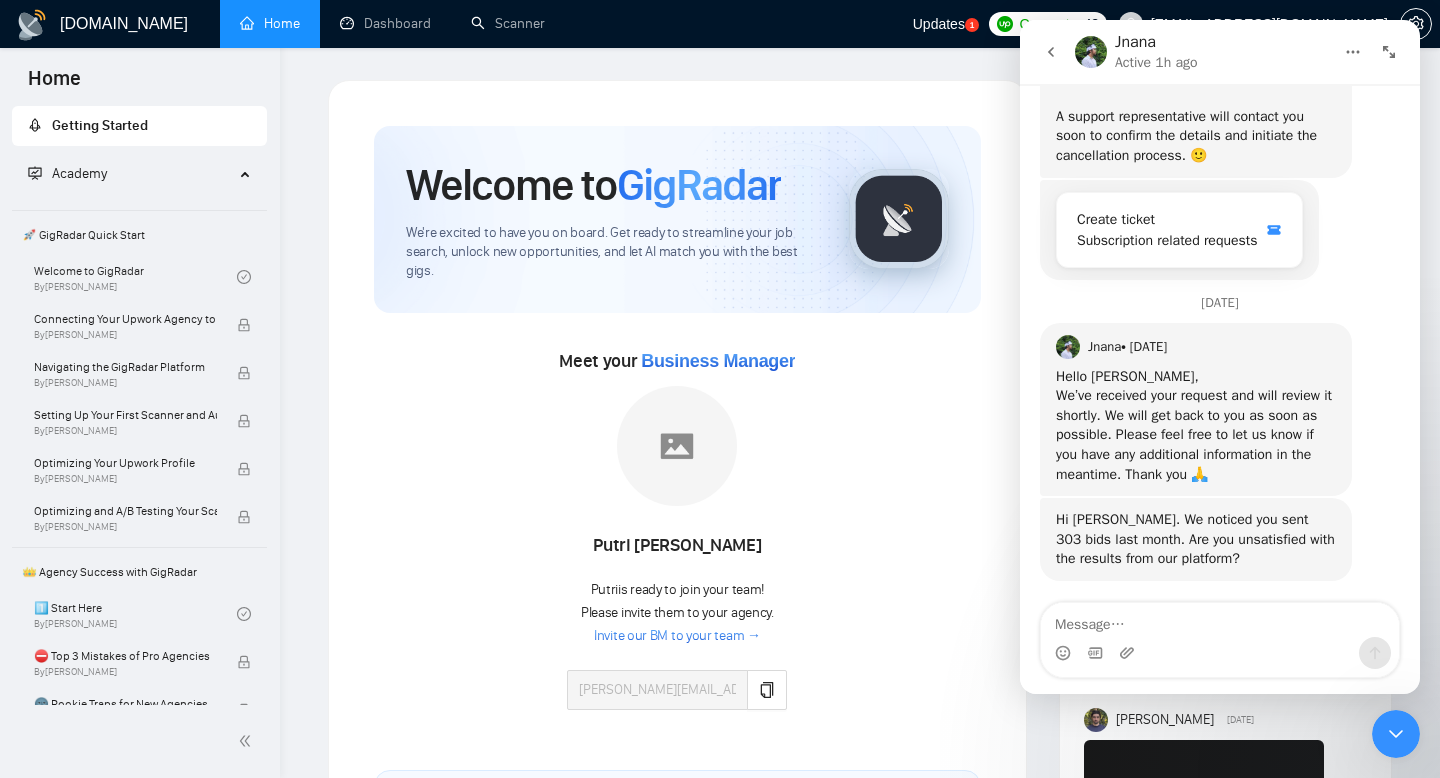 click on "Hi Ali. We noticed you sent 303 bids last month. Are you unsatisfied with the results from our platform?  Jnana  •  1w ago" at bounding box center (1220, 551) 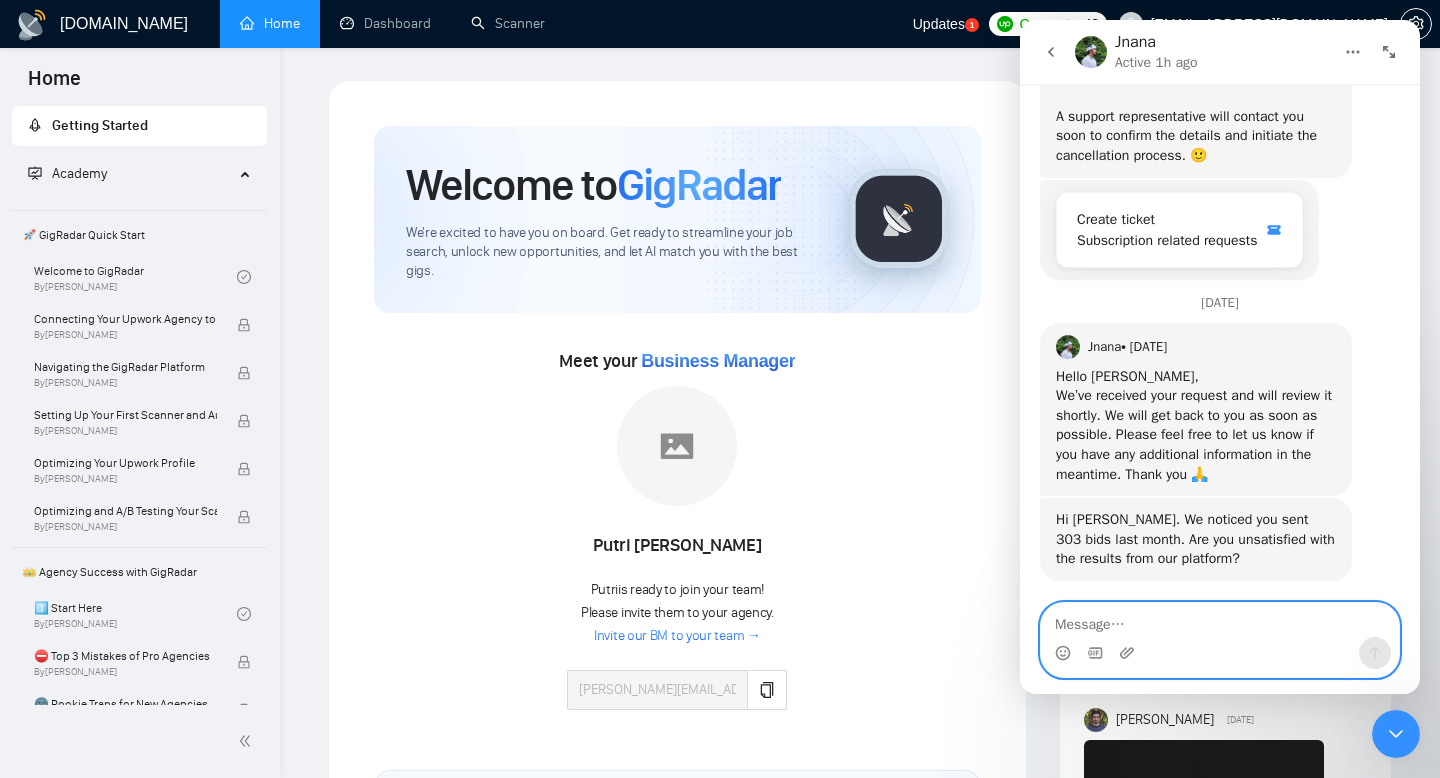click at bounding box center (1220, 620) 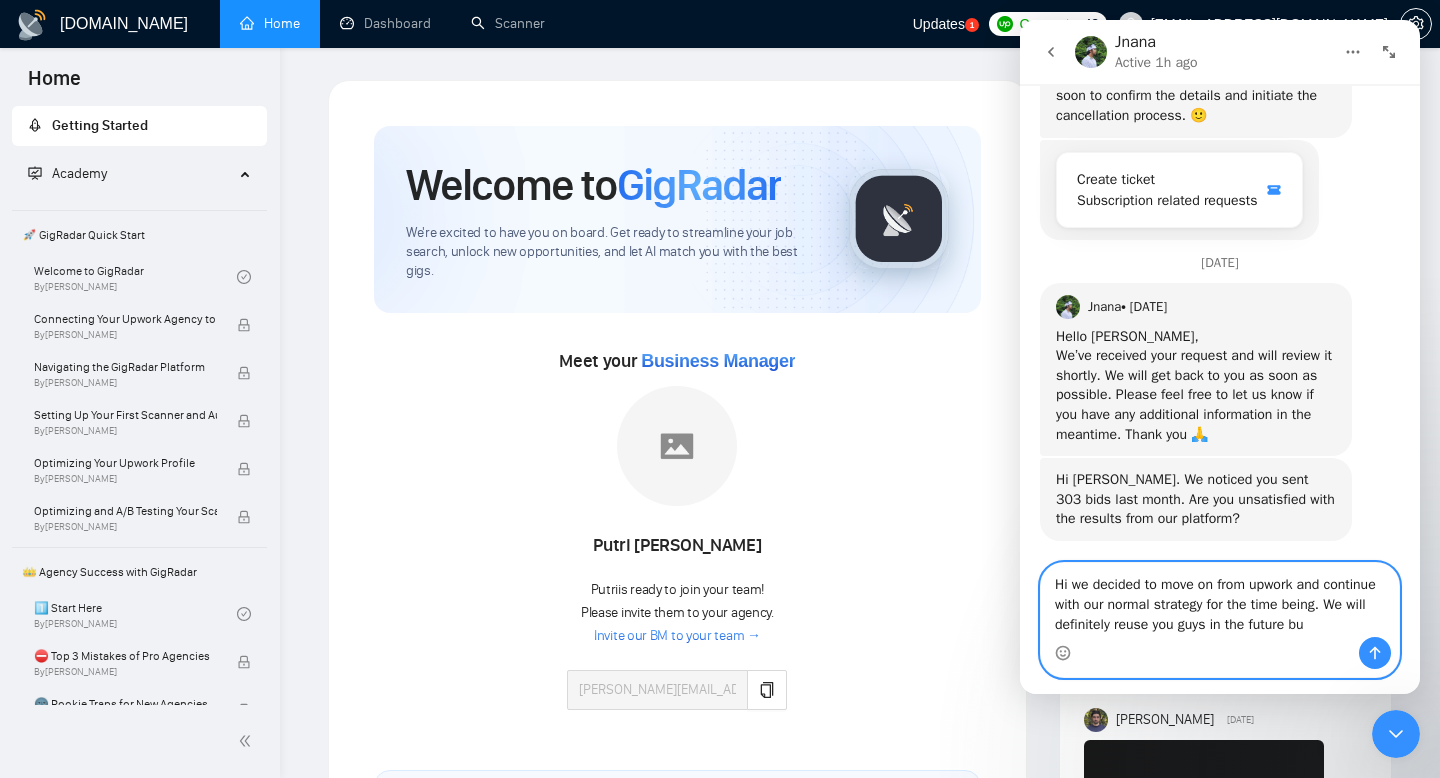 scroll, scrollTop: 1552, scrollLeft: 0, axis: vertical 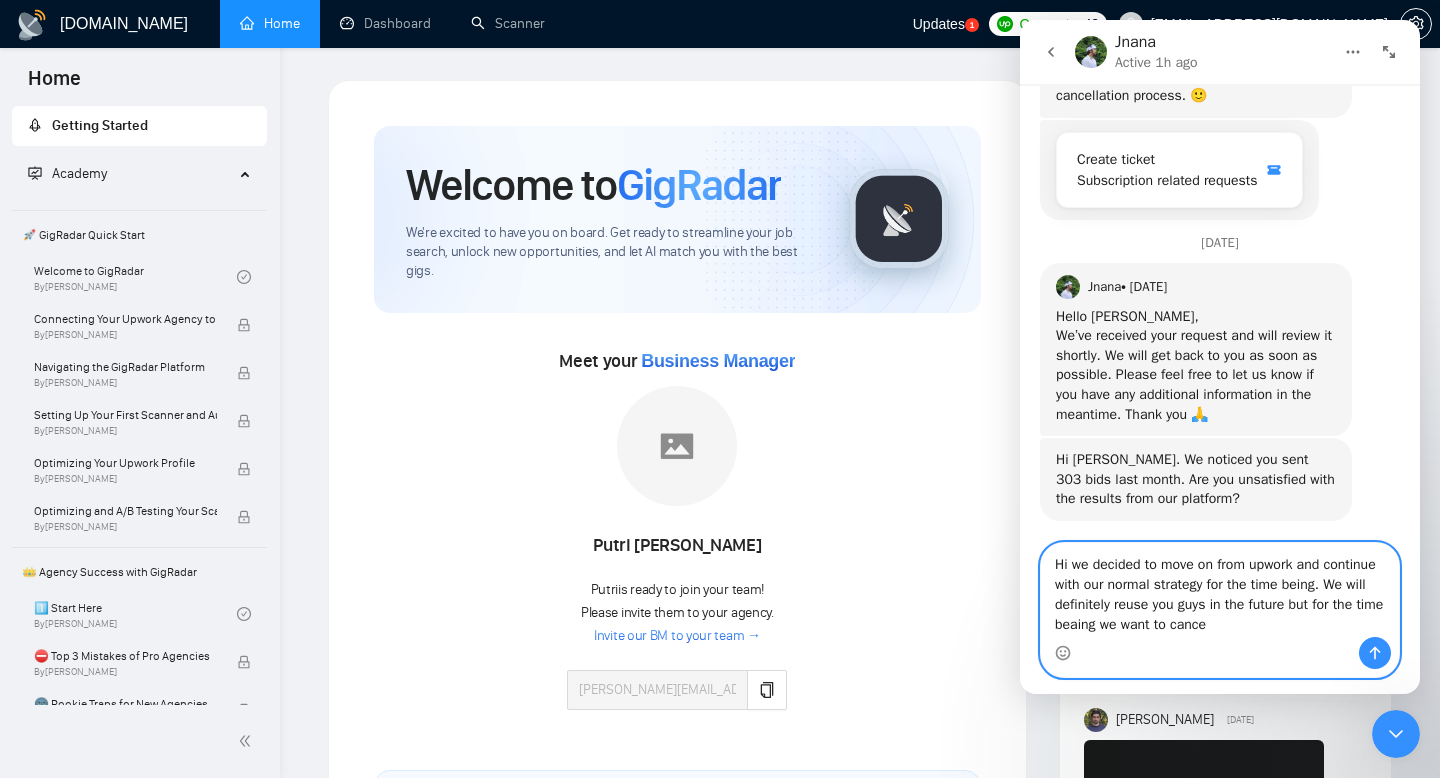 type on "Hi we decided to move on from upwork and continue with our normal strategy for the time being. We will definitely reuse you guys in the future but for the time beaing we want to cancel" 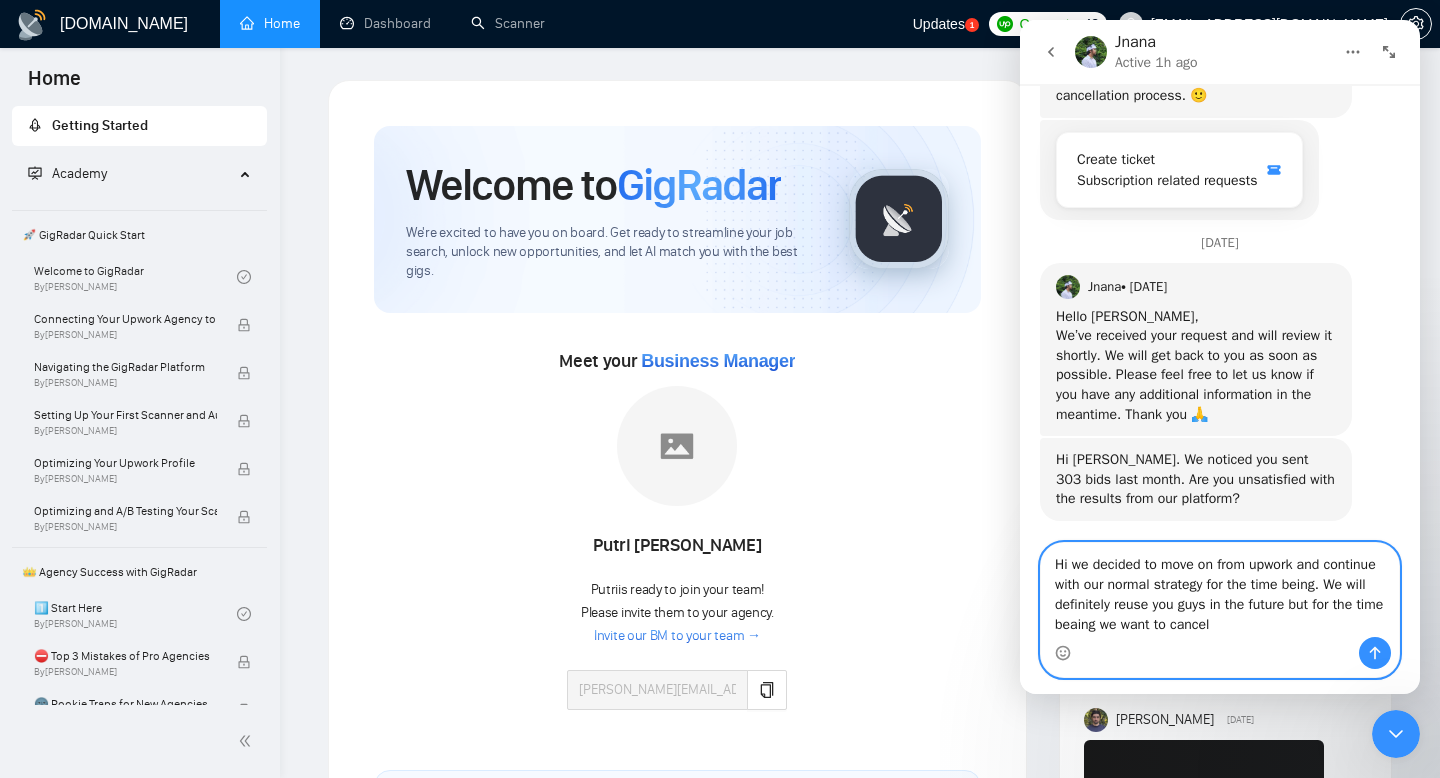 type 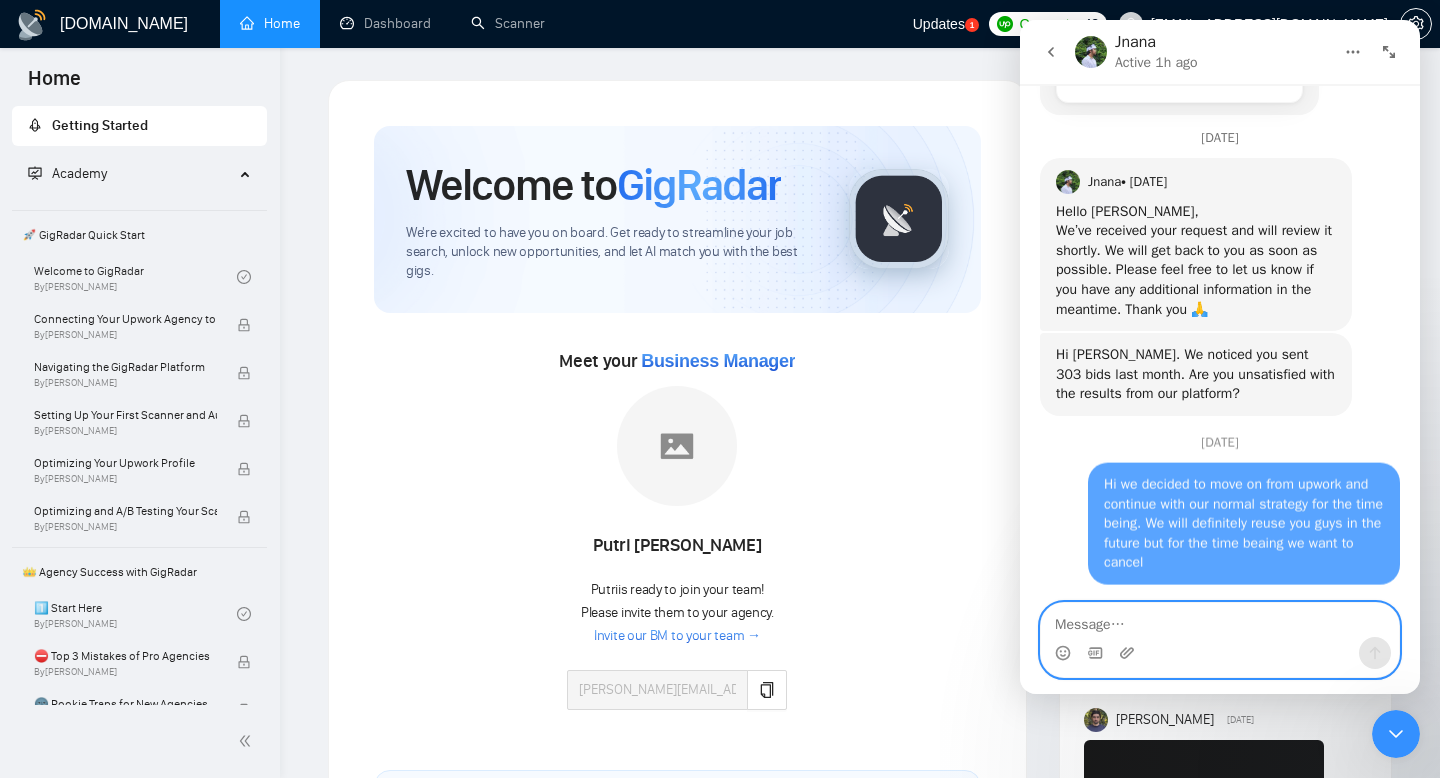 scroll, scrollTop: 1657, scrollLeft: 0, axis: vertical 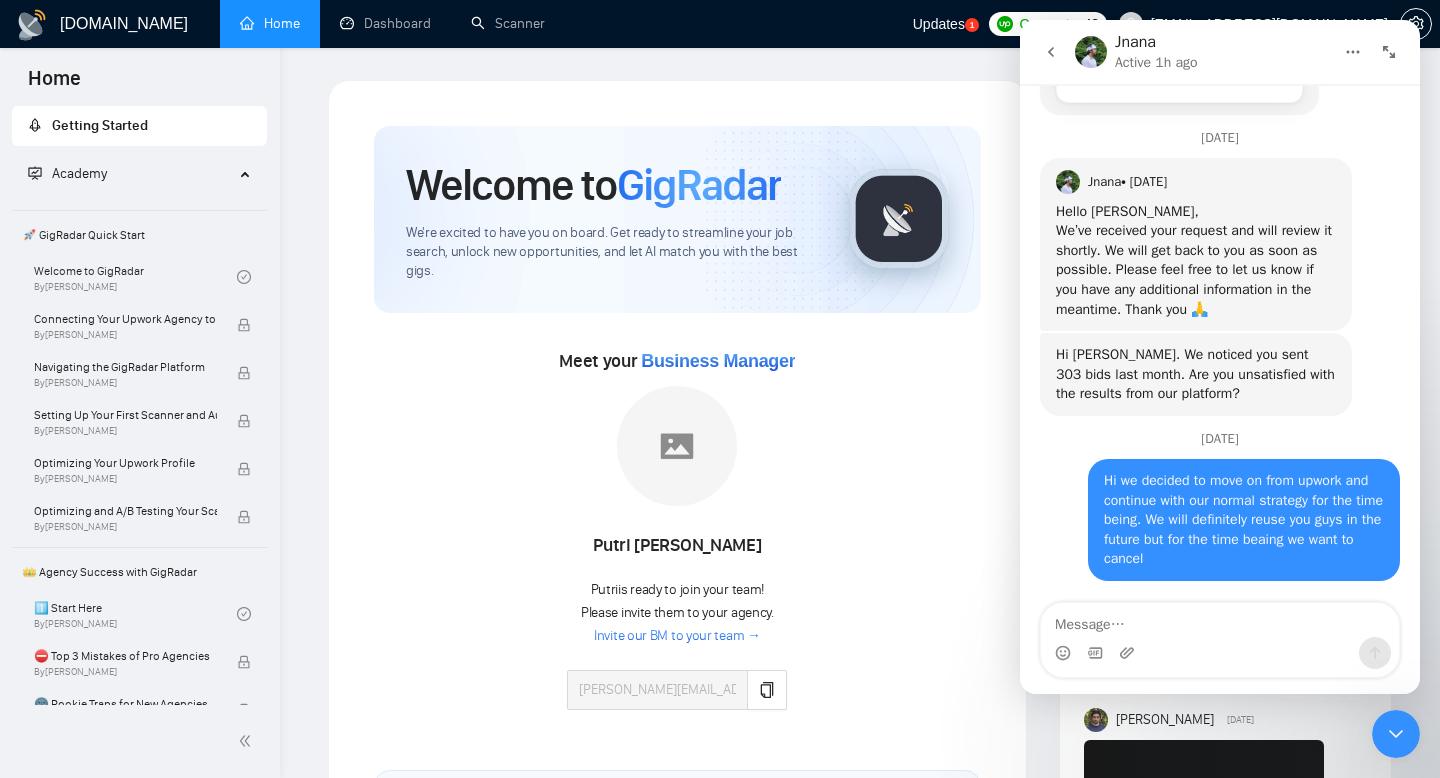 click on "GigRadar.io Home Dashboard Scanner Updates
1
Connects: 42 ali.youssef@skillwork.co.uk Welcome to  GigRadar We're excited to have you on board. Get ready to streamline your job search, unlock new opportunities, and let AI match you with the best gigs. Meet your   Business Manager Putri   Indri Noviyanti Putri  is ready to join your team! Please invite them to your agency. Invite our BM to your team → gertner.marton55@web.de Set up your Country-Specific  Business Manager Set up your United States or United Kingdom Business Manager to access country-specific opportunities. Contact our team GigRadar Automation Set Up a   Scanner Enable the scanner for AI matching and real-time job alerts. Enable   Opportunity Alerts Keep updated on top matches and new jobs. Enable   Automatic Proposal Send Never miss any opportunities. GigRadar Community Join GigRadar   Community Make your   First Post Make your first post on GigRadar community. Level Up Your Skill" at bounding box center (860, 1316) 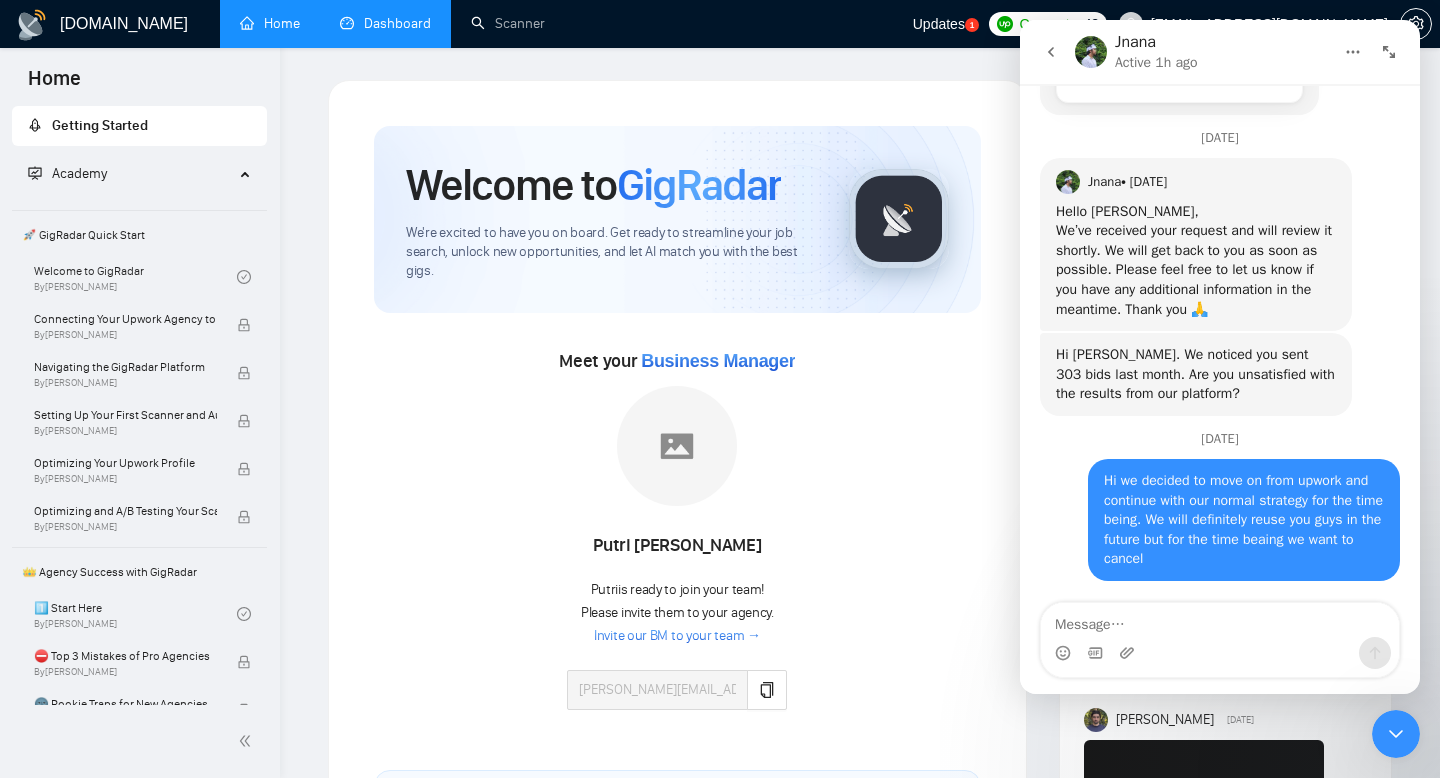click on "Dashboard" at bounding box center (385, 23) 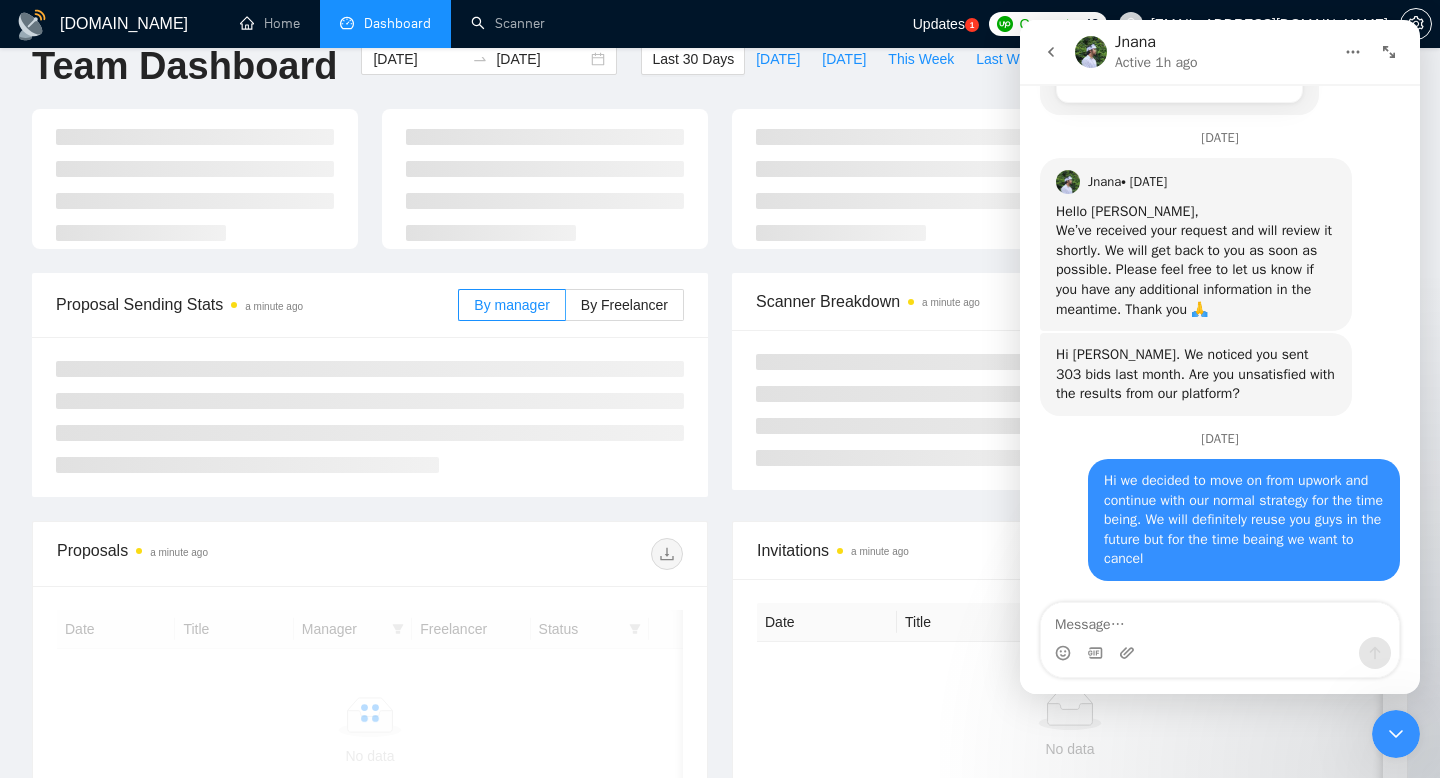 scroll, scrollTop: 38, scrollLeft: 0, axis: vertical 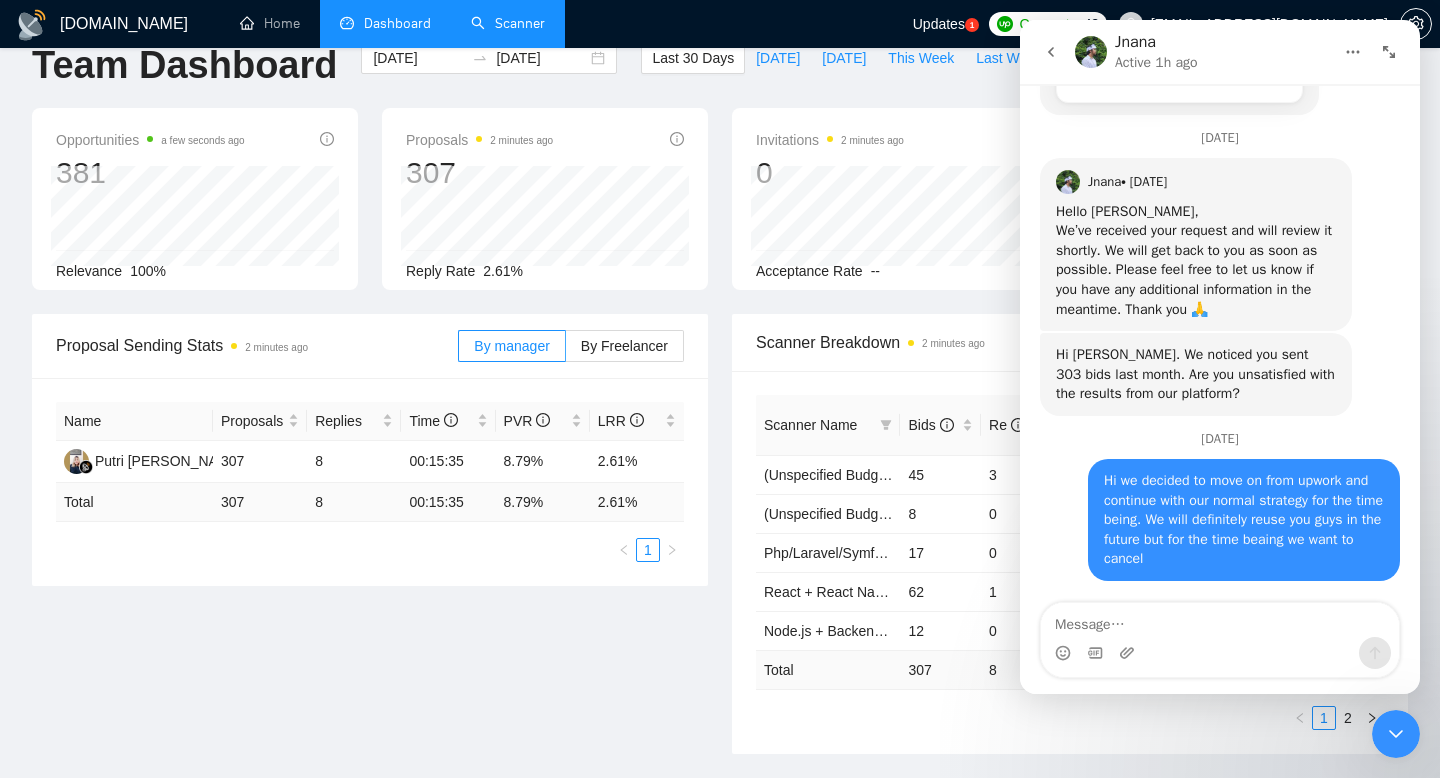 click on "Scanner" at bounding box center [508, 23] 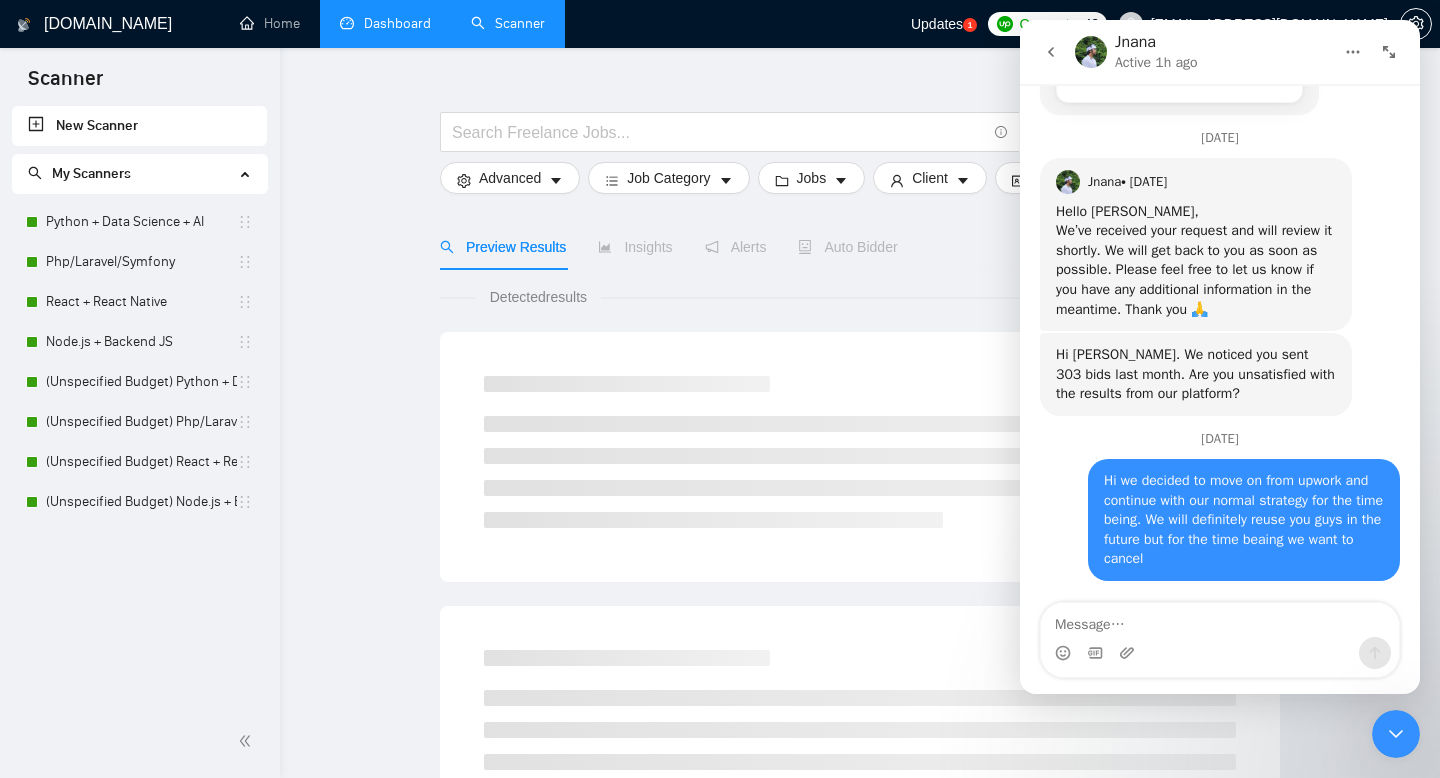 scroll, scrollTop: 0, scrollLeft: 0, axis: both 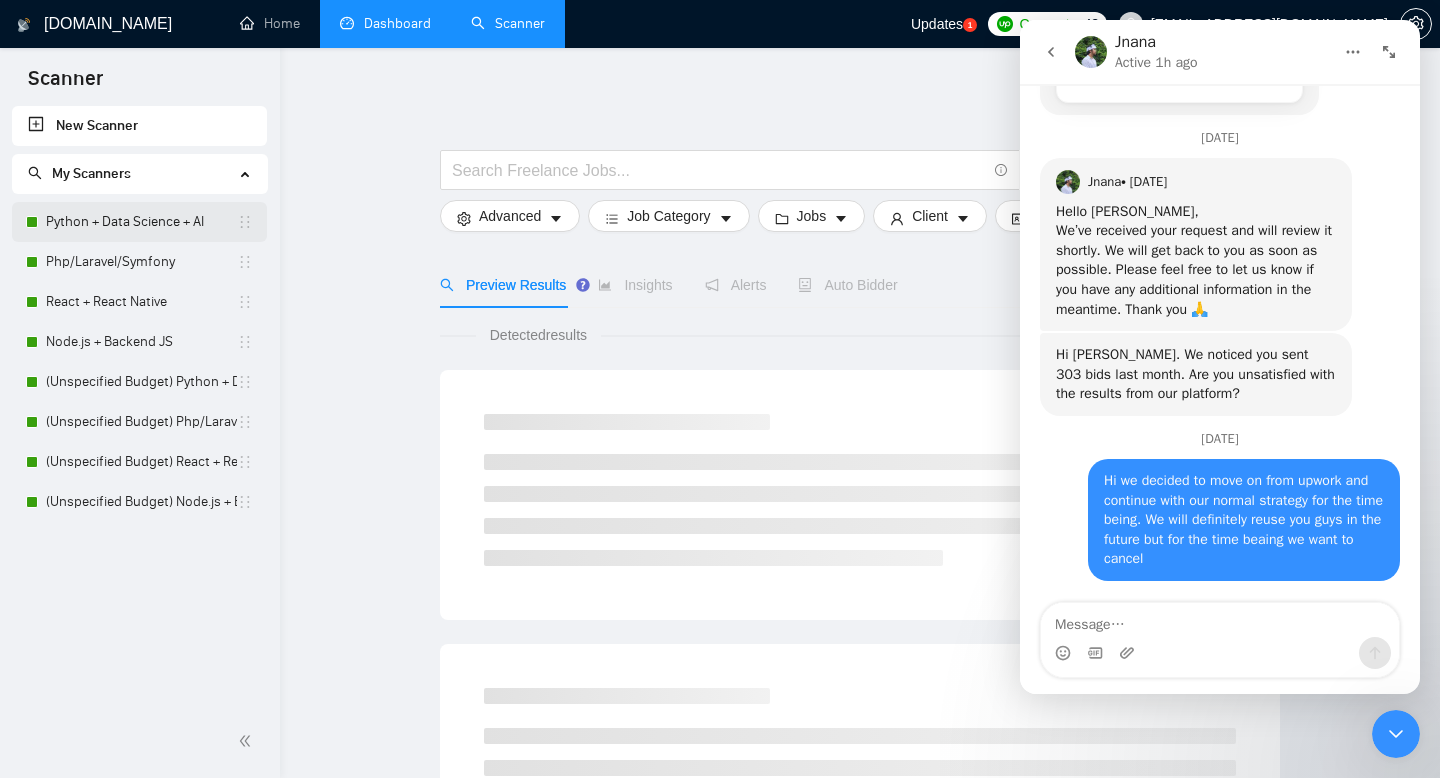 click on "Python + Data Science + AI" at bounding box center (141, 222) 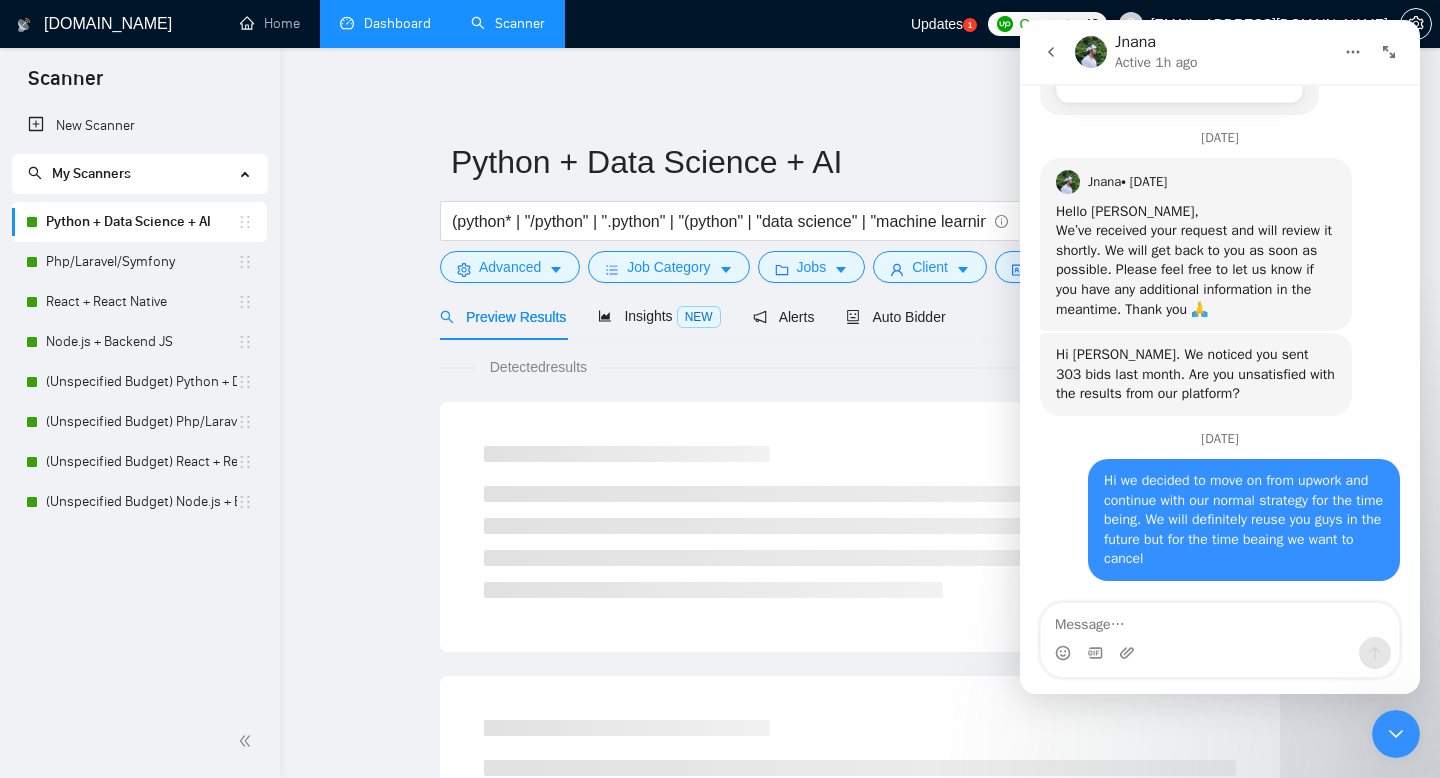 click 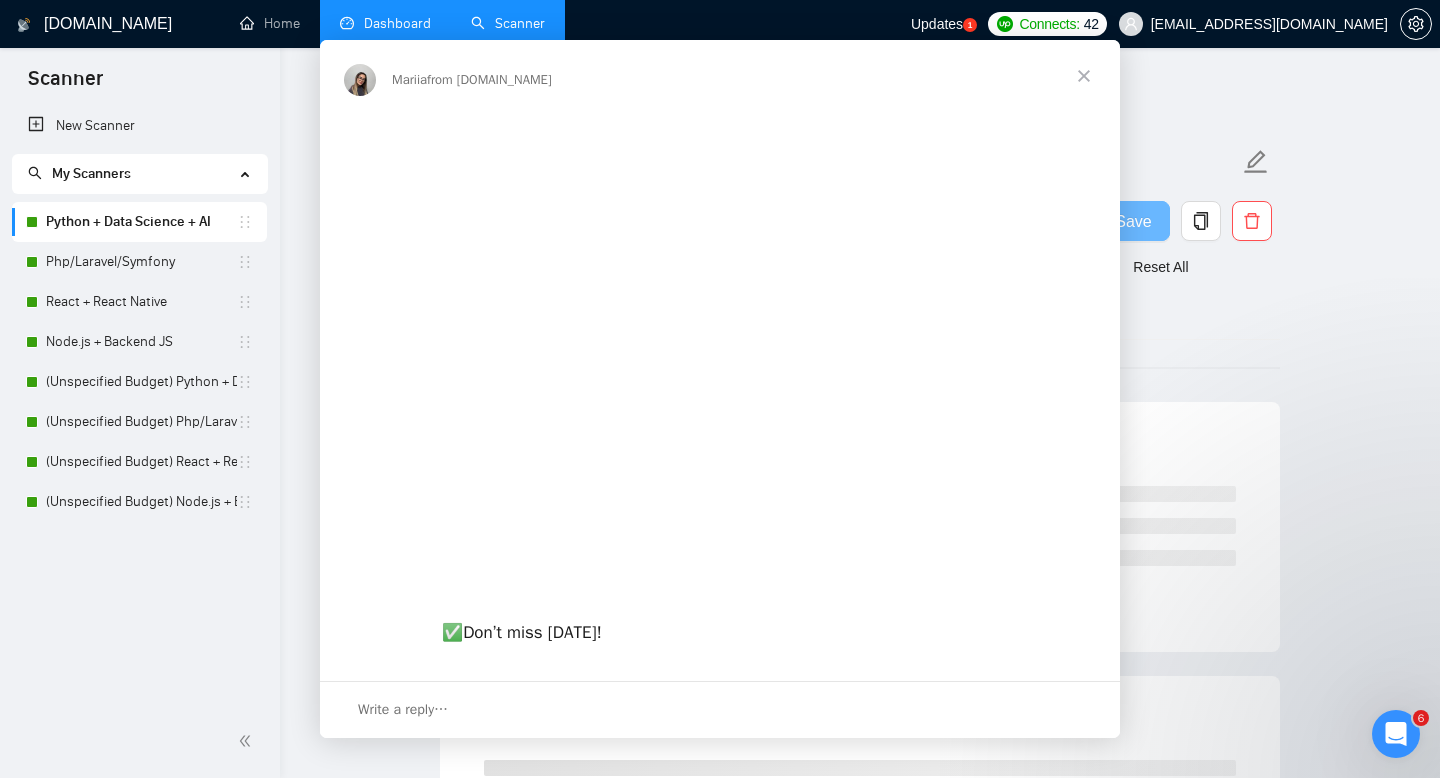 scroll, scrollTop: 0, scrollLeft: 0, axis: both 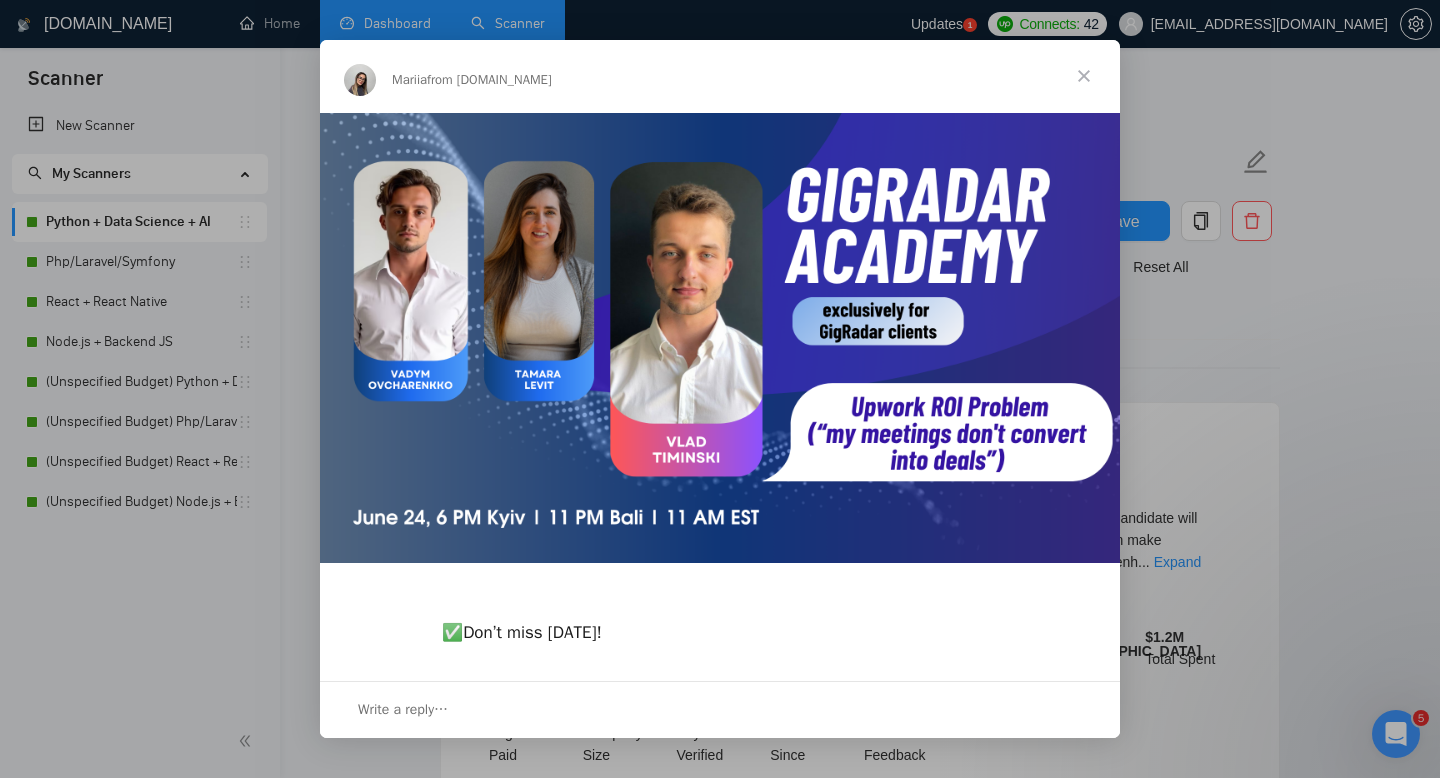 click at bounding box center (1084, 76) 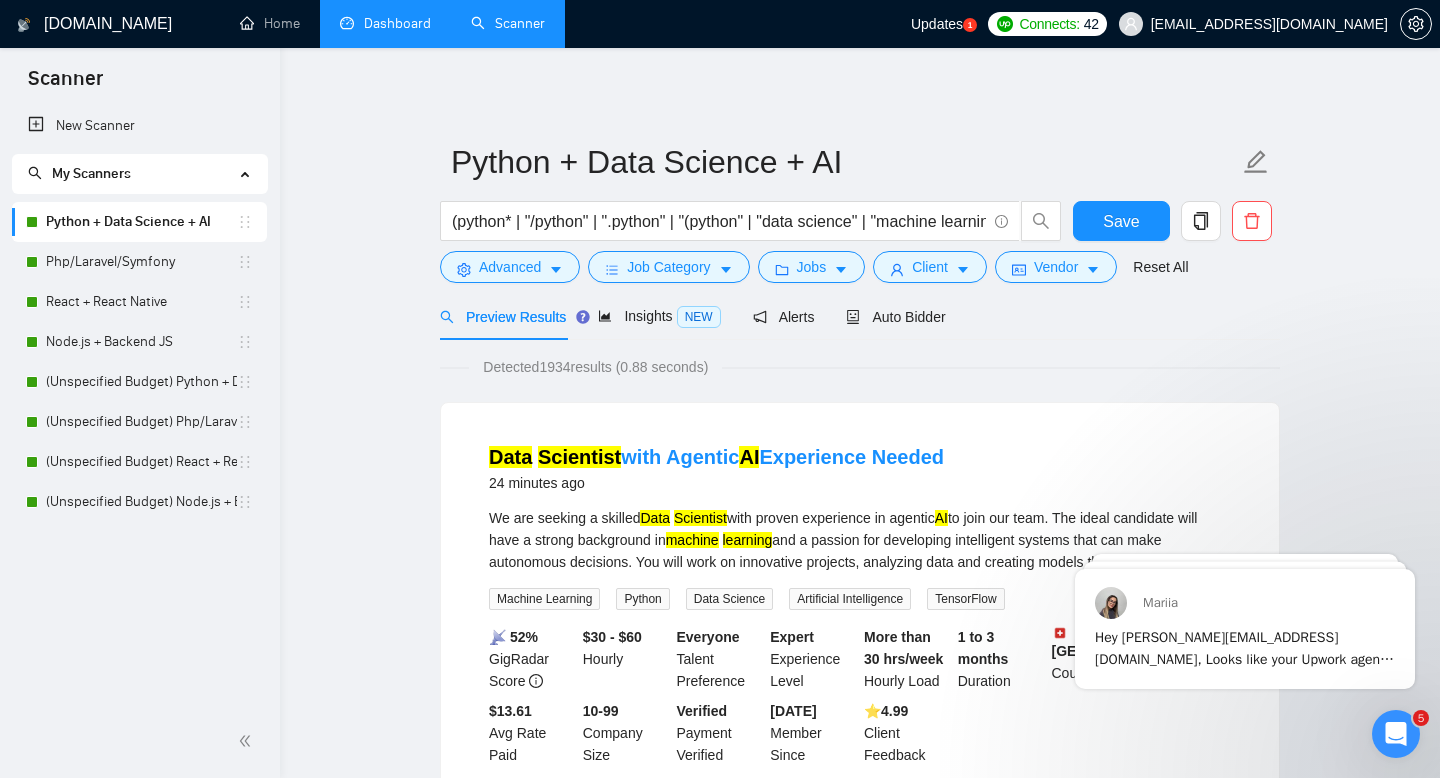 scroll, scrollTop: 0, scrollLeft: 0, axis: both 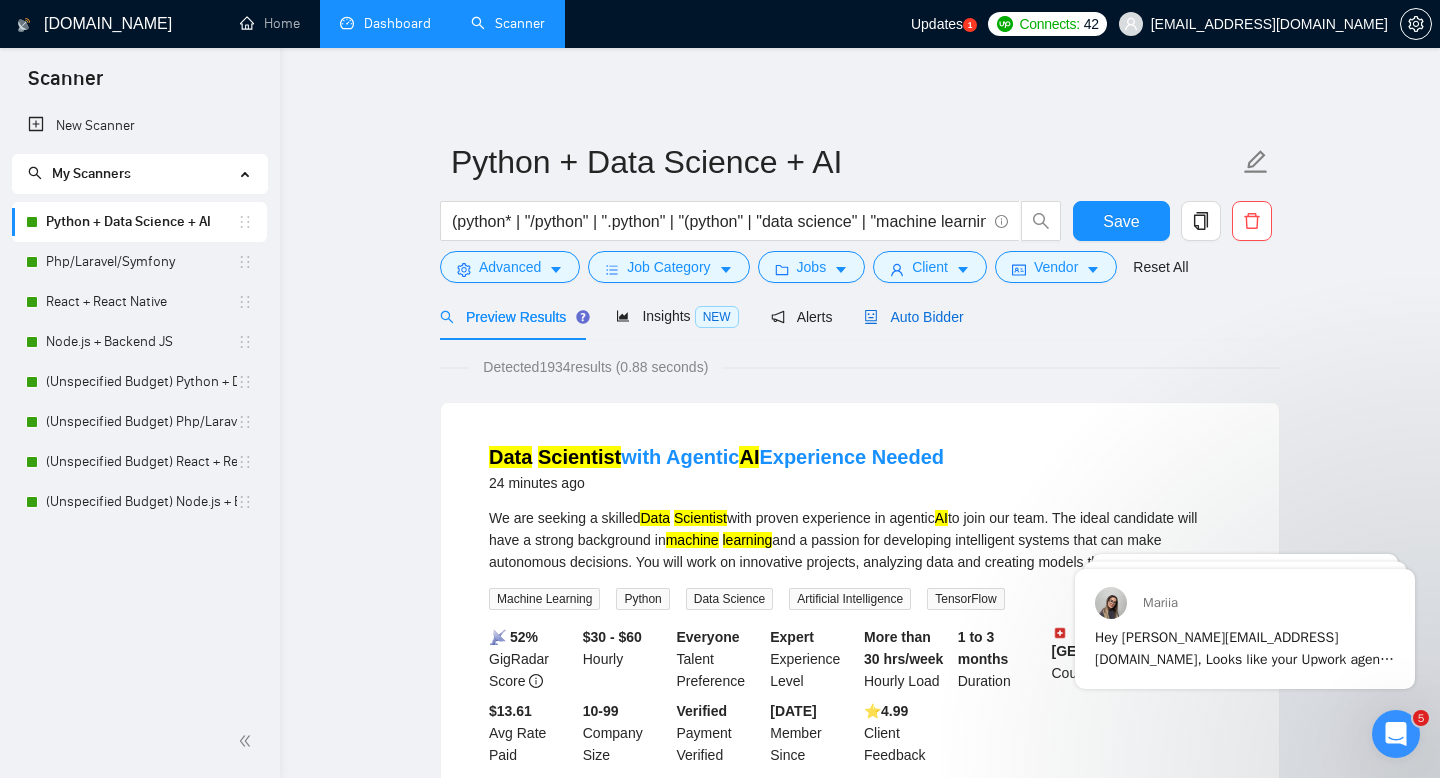 click on "Auto Bidder" at bounding box center [913, 317] 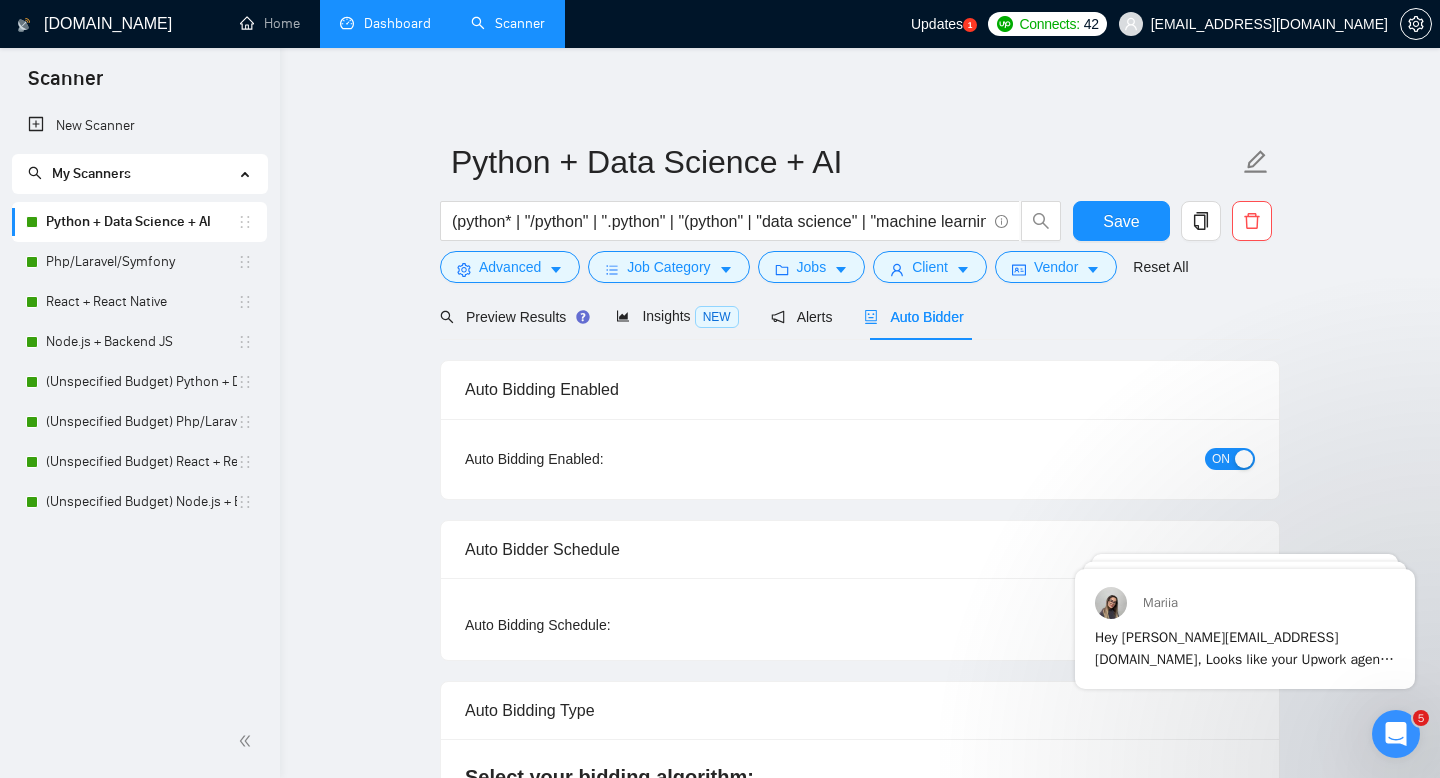 click at bounding box center (1244, 459) 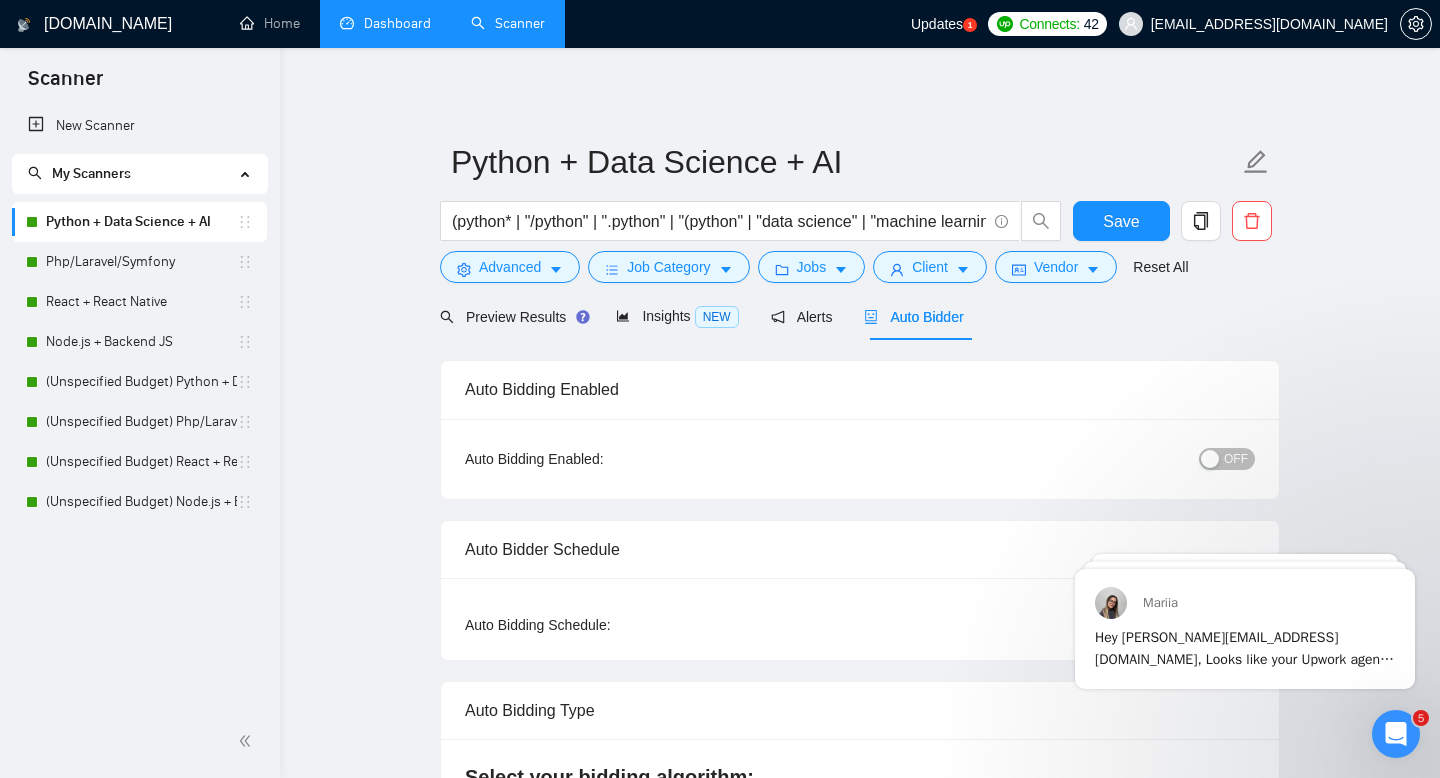 click on "Save" at bounding box center [1121, 226] 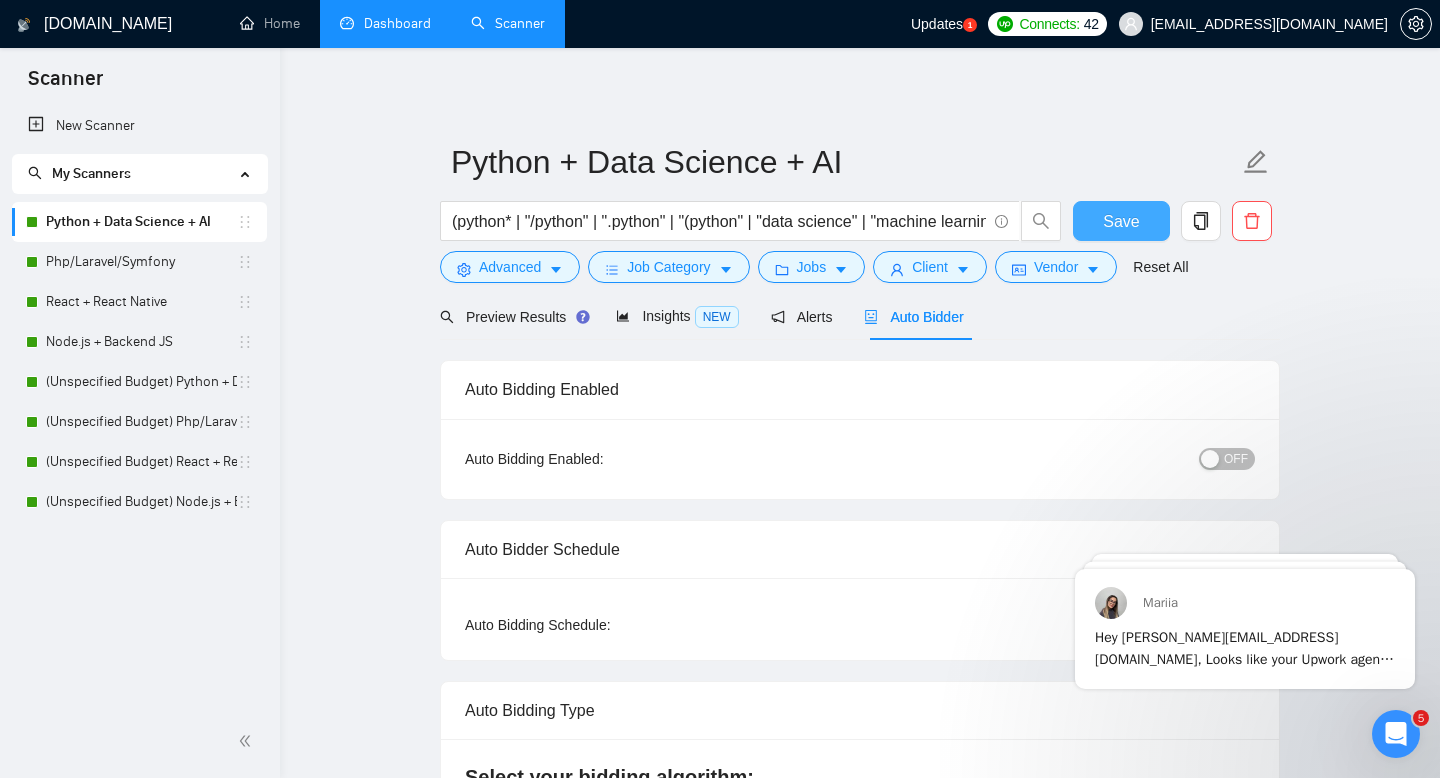 click on "Save" at bounding box center [1121, 221] 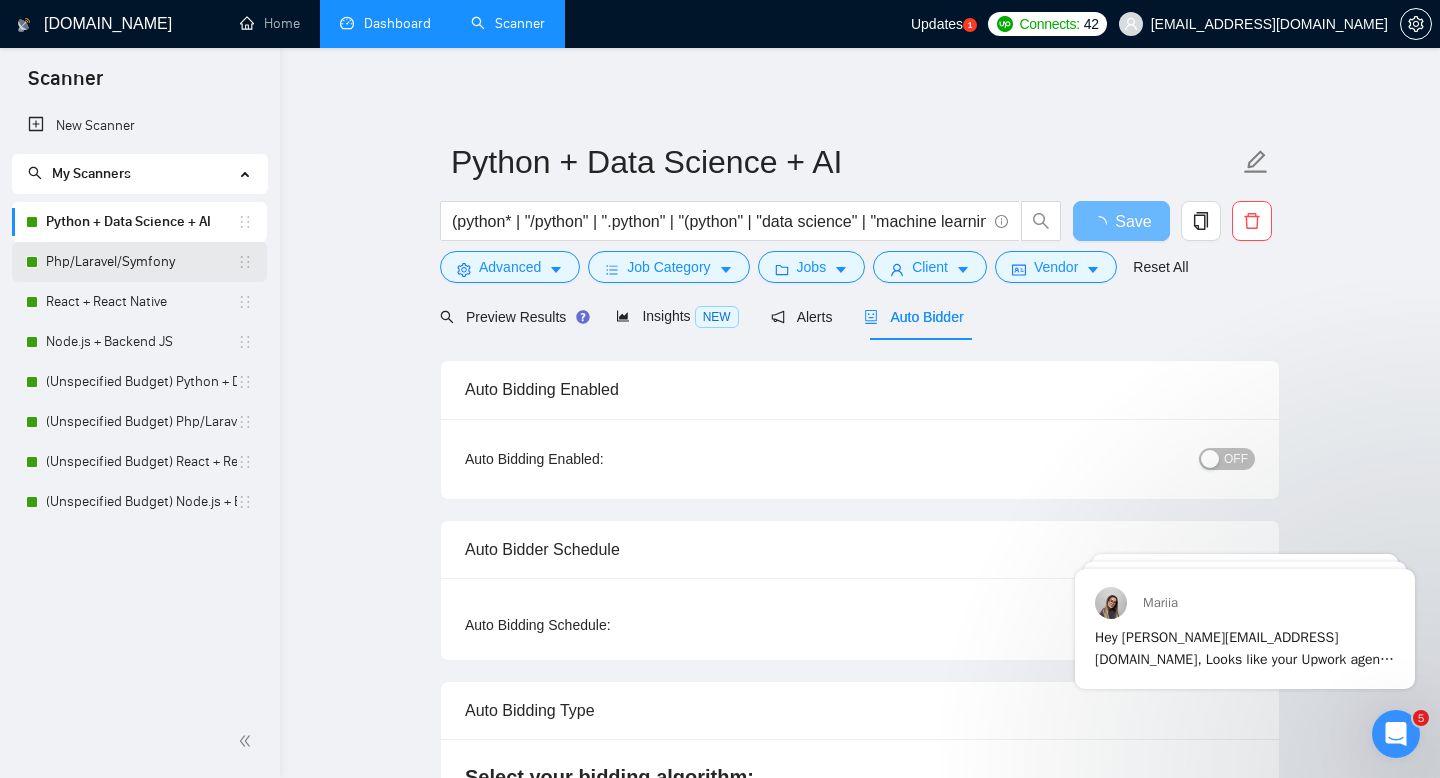 click on "Php/Laravel/Symfony" at bounding box center (141, 262) 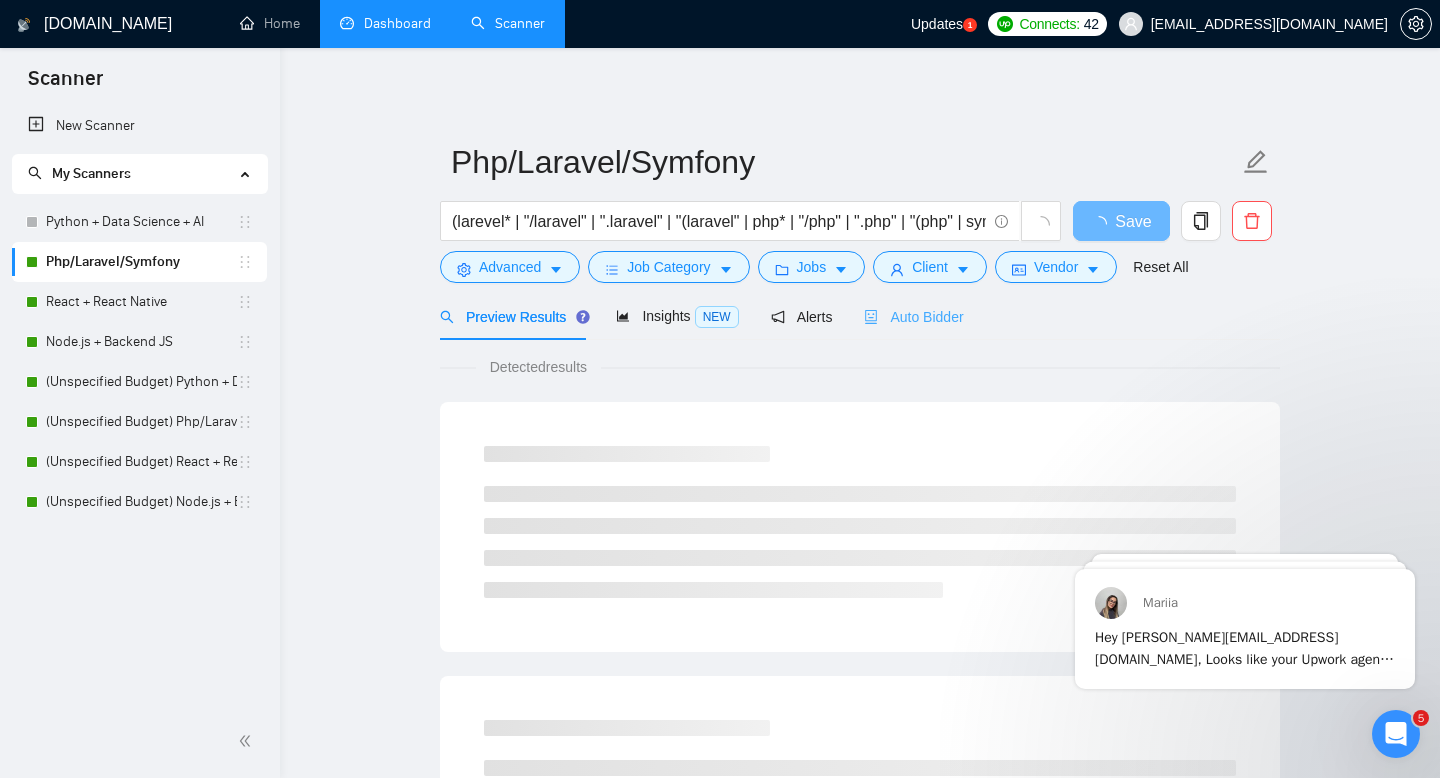 click on "Auto Bidder" at bounding box center [913, 316] 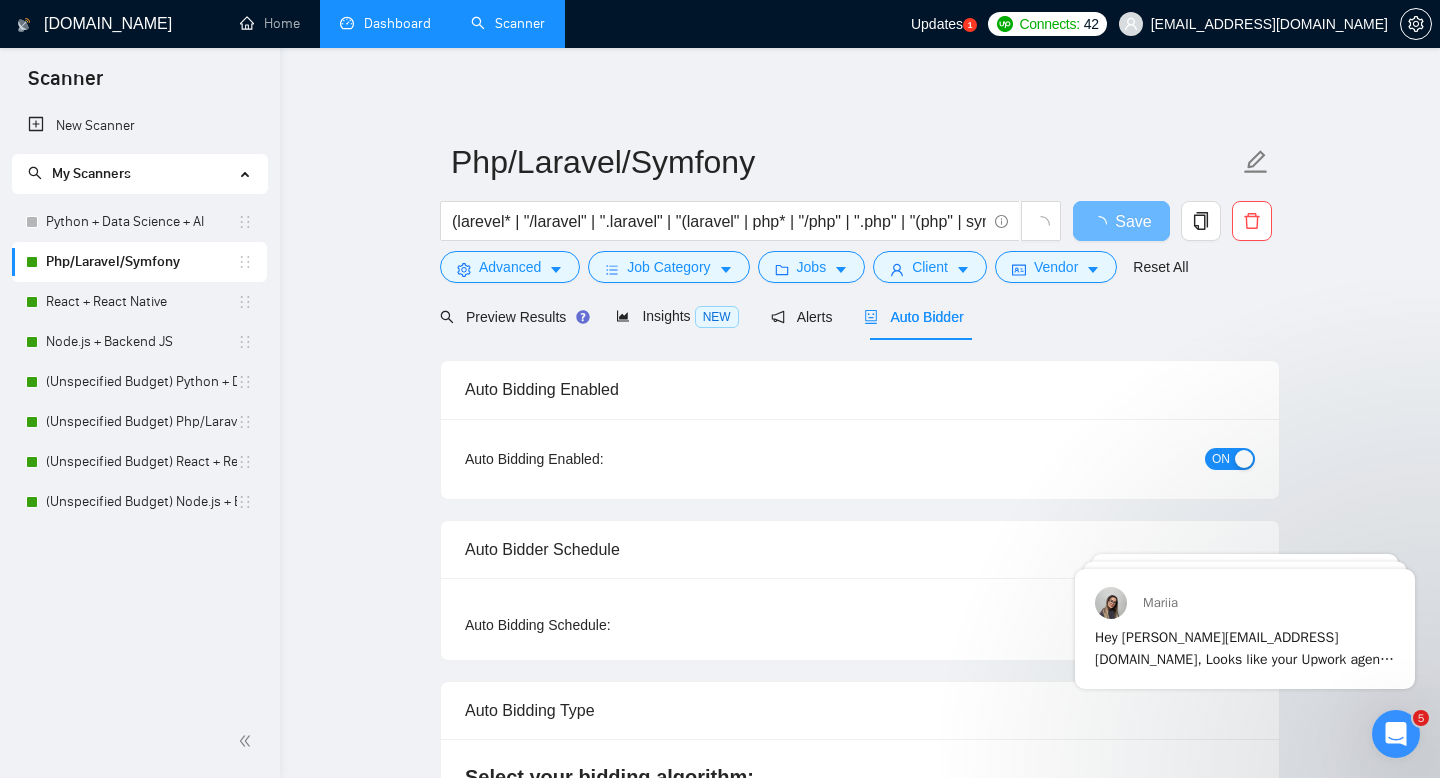 click on "ON" at bounding box center (1221, 459) 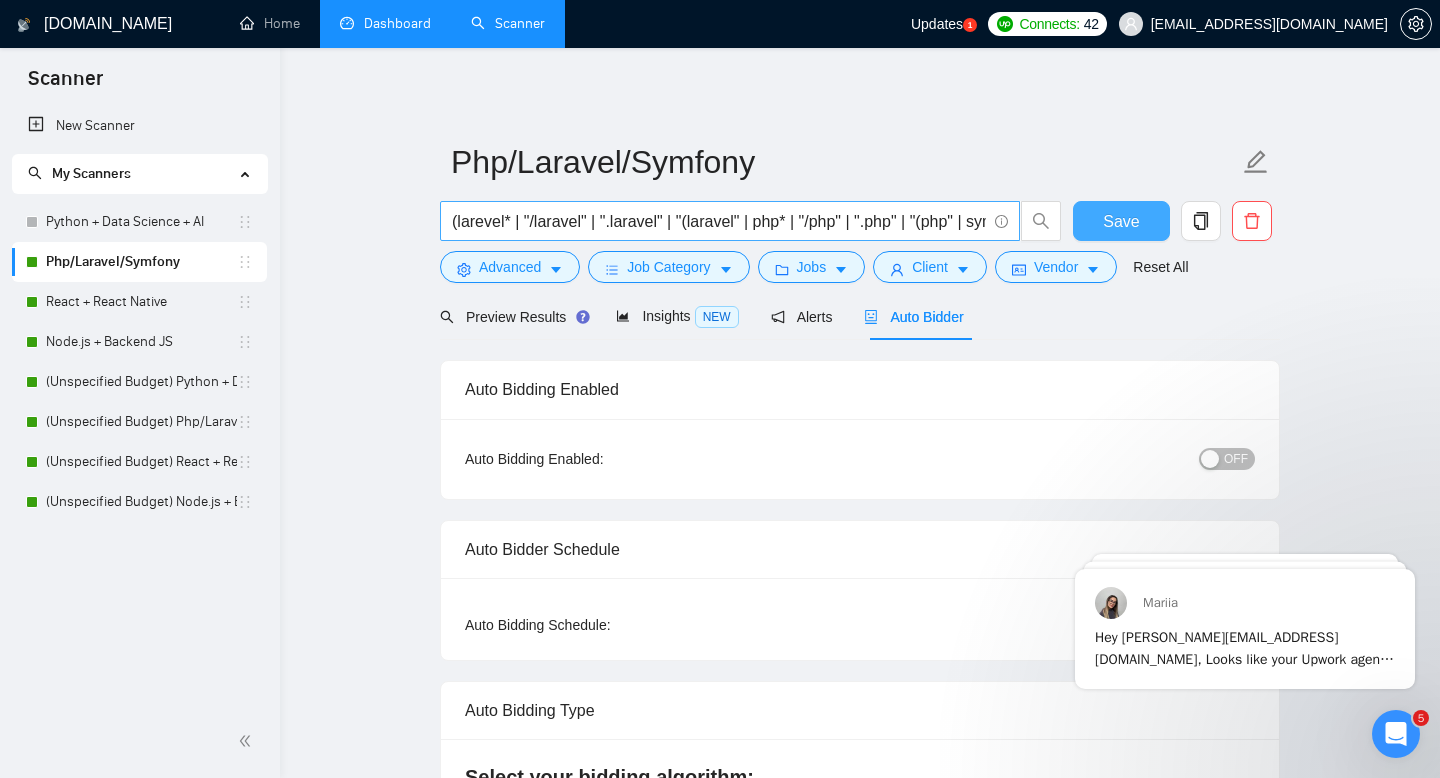 click on "Save" at bounding box center (1121, 221) 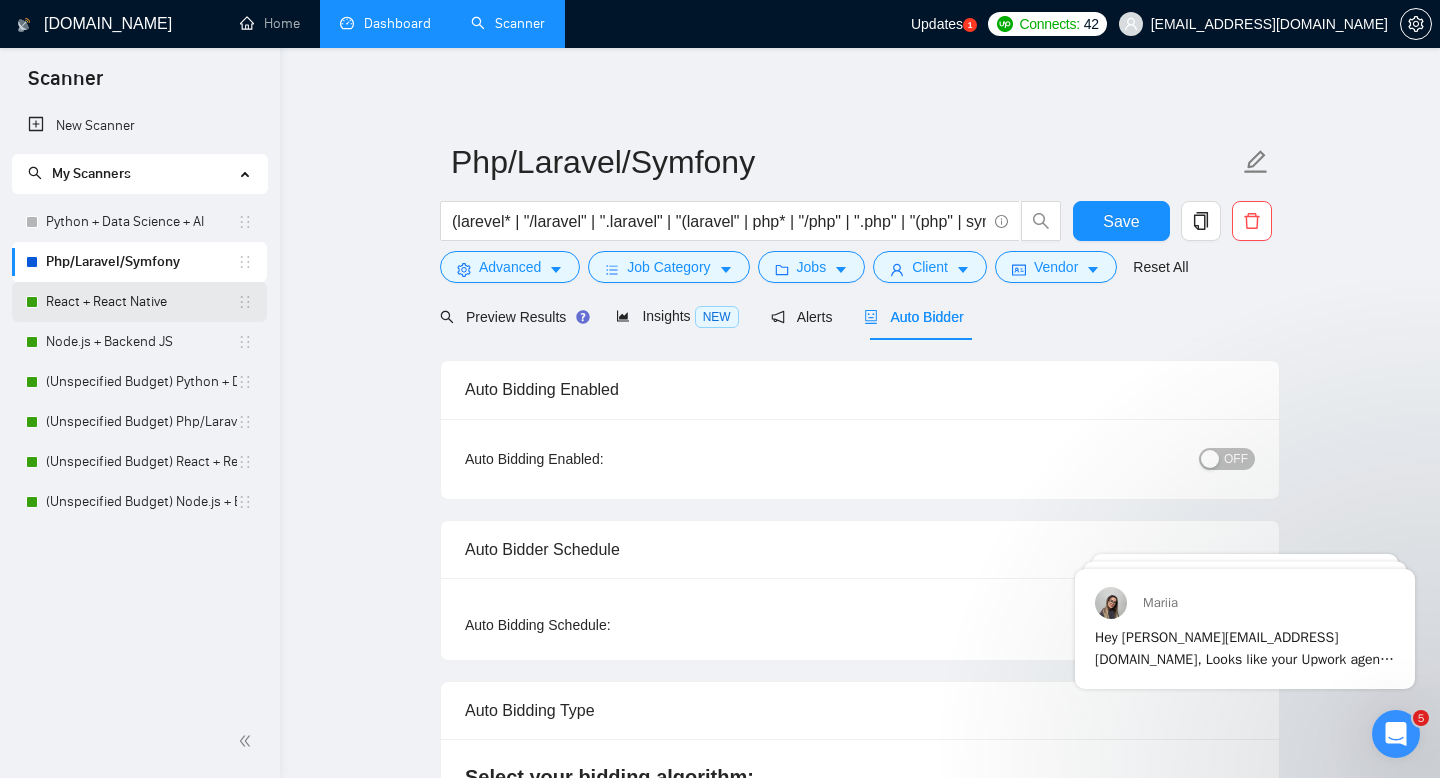 click on "React + React Native" at bounding box center [141, 302] 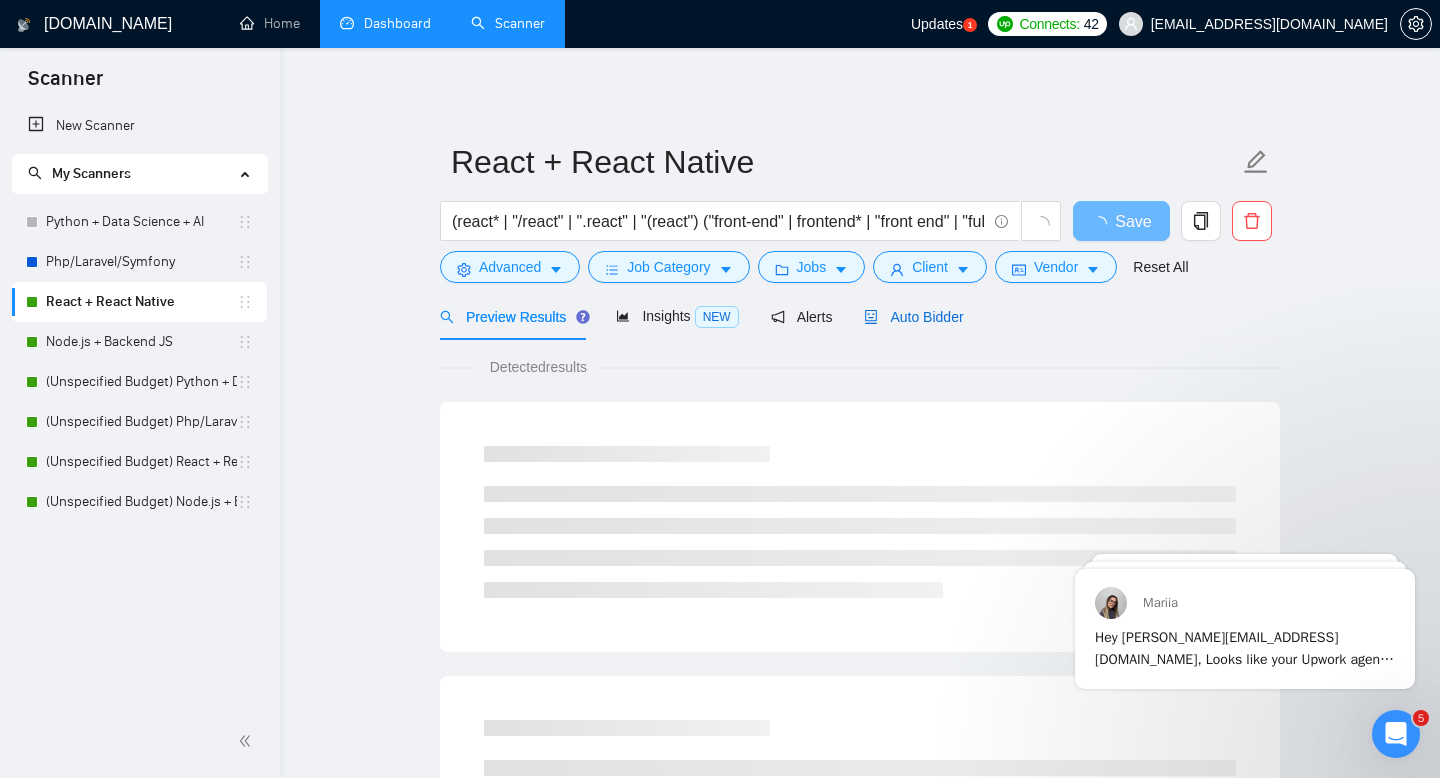 click on "Auto Bidder" at bounding box center [913, 317] 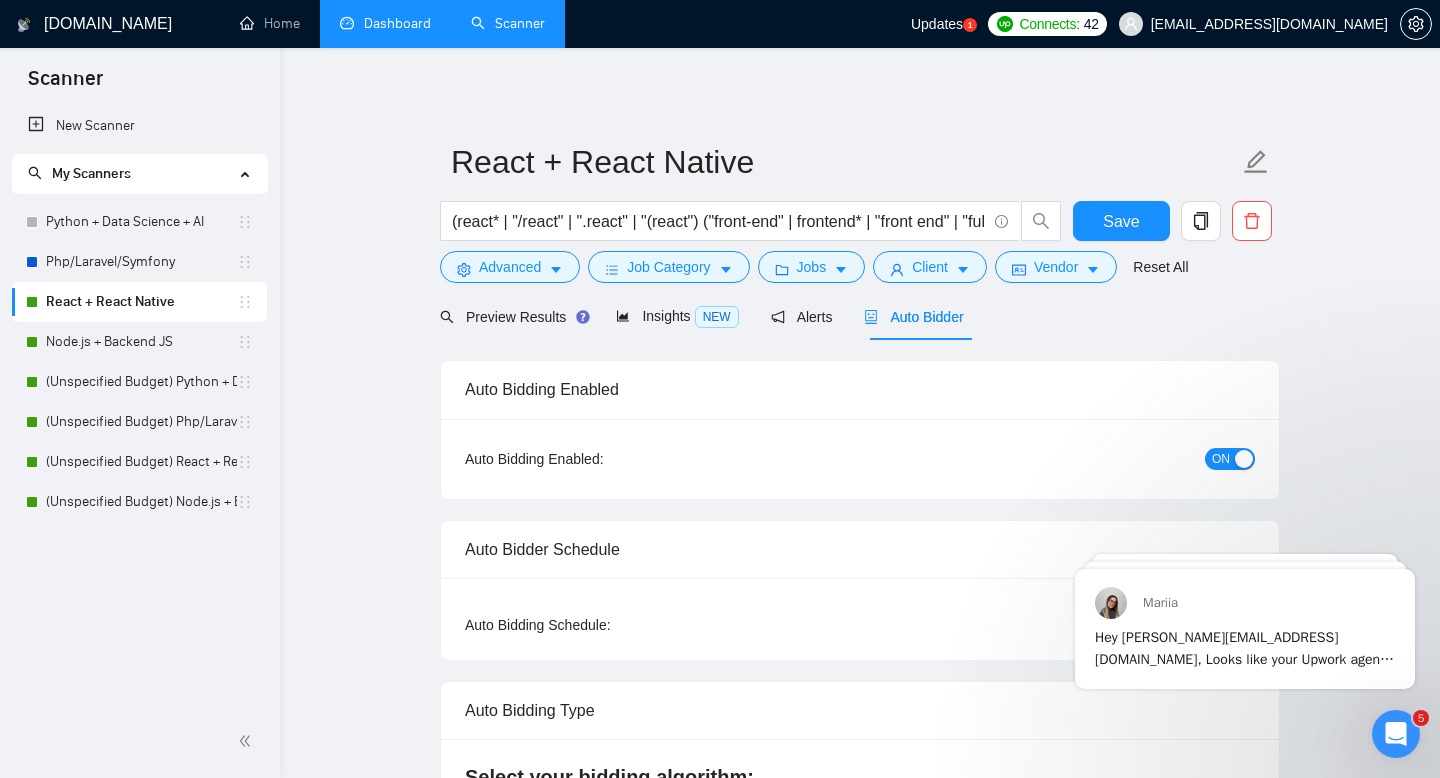click on "ON" at bounding box center (1221, 459) 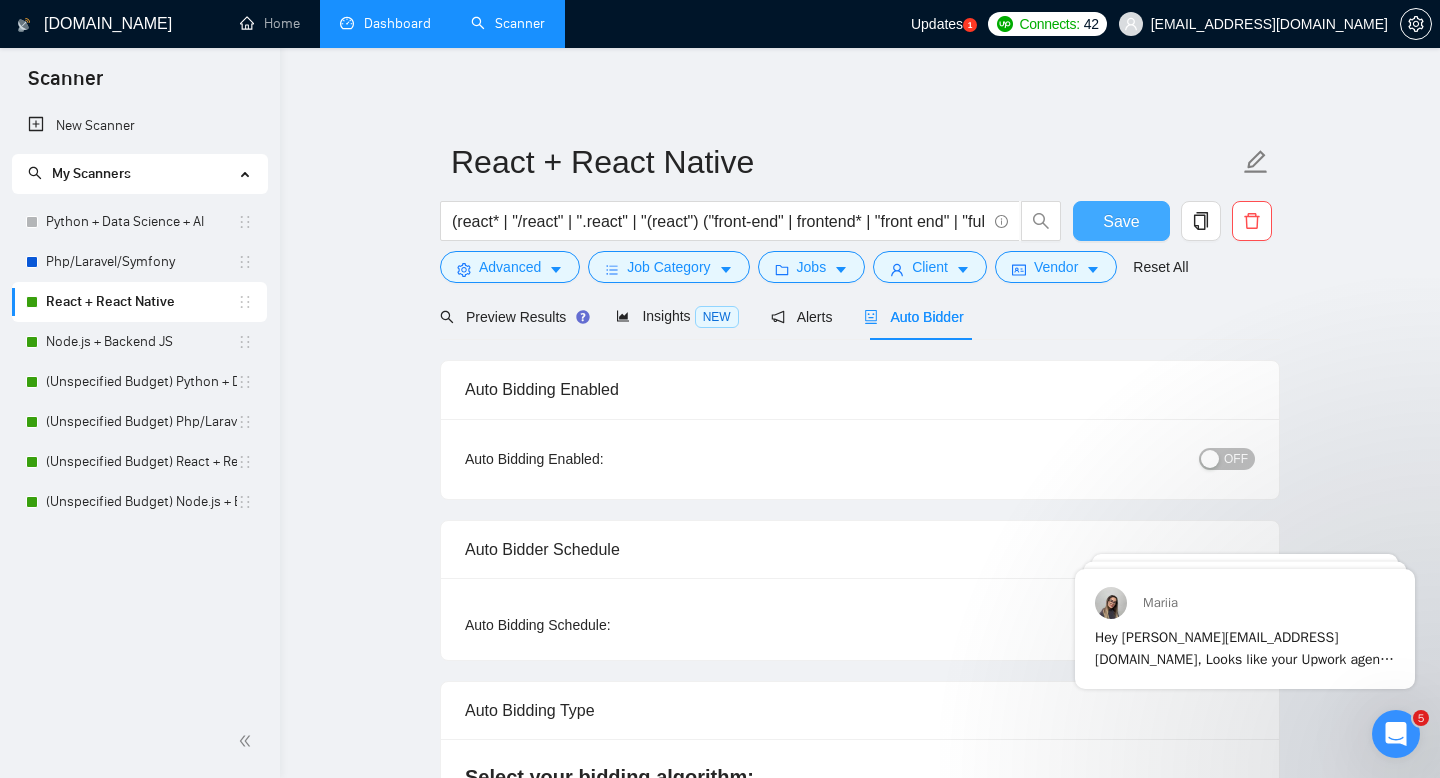 click on "Save" at bounding box center [1121, 221] 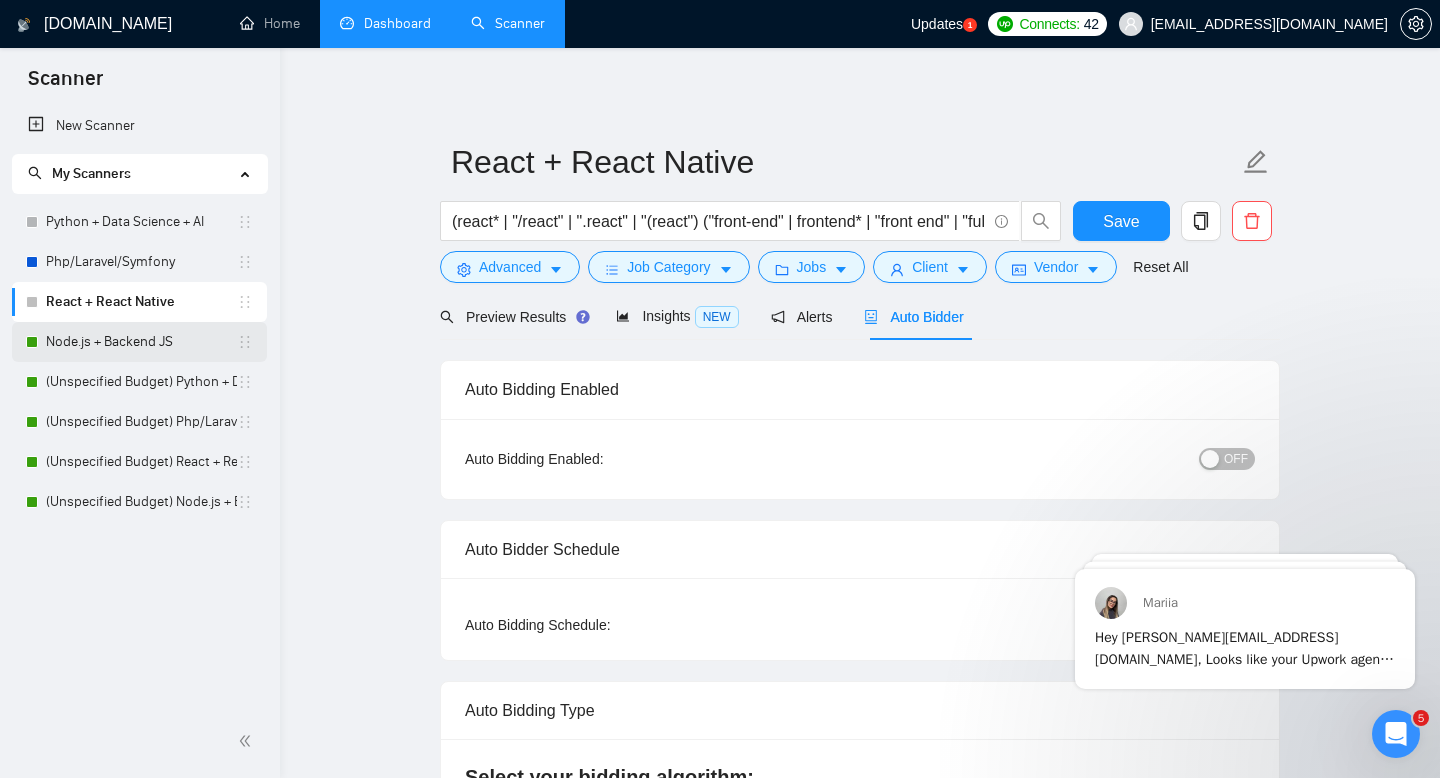 click on "Node.js + Backend JS" at bounding box center [141, 342] 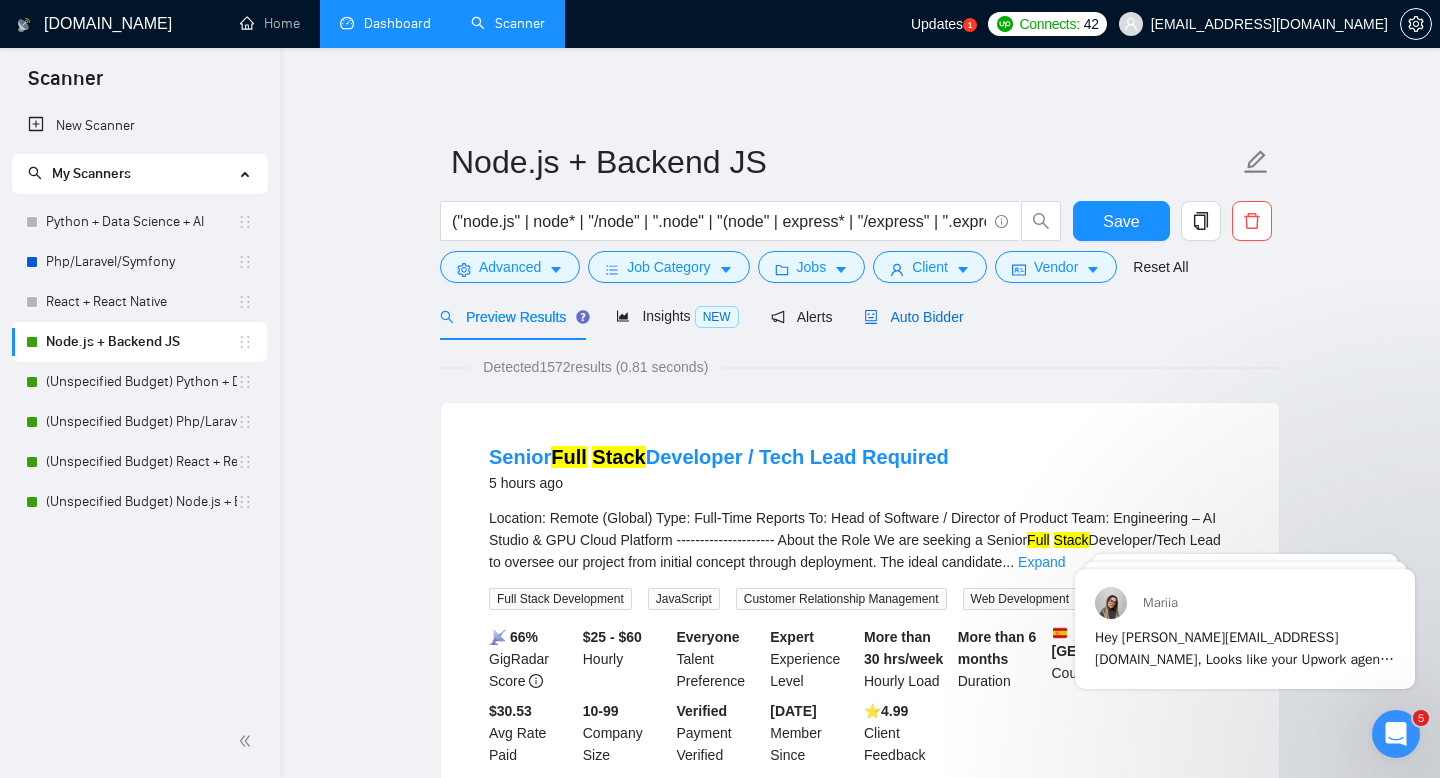 click on "Auto Bidder" at bounding box center (913, 317) 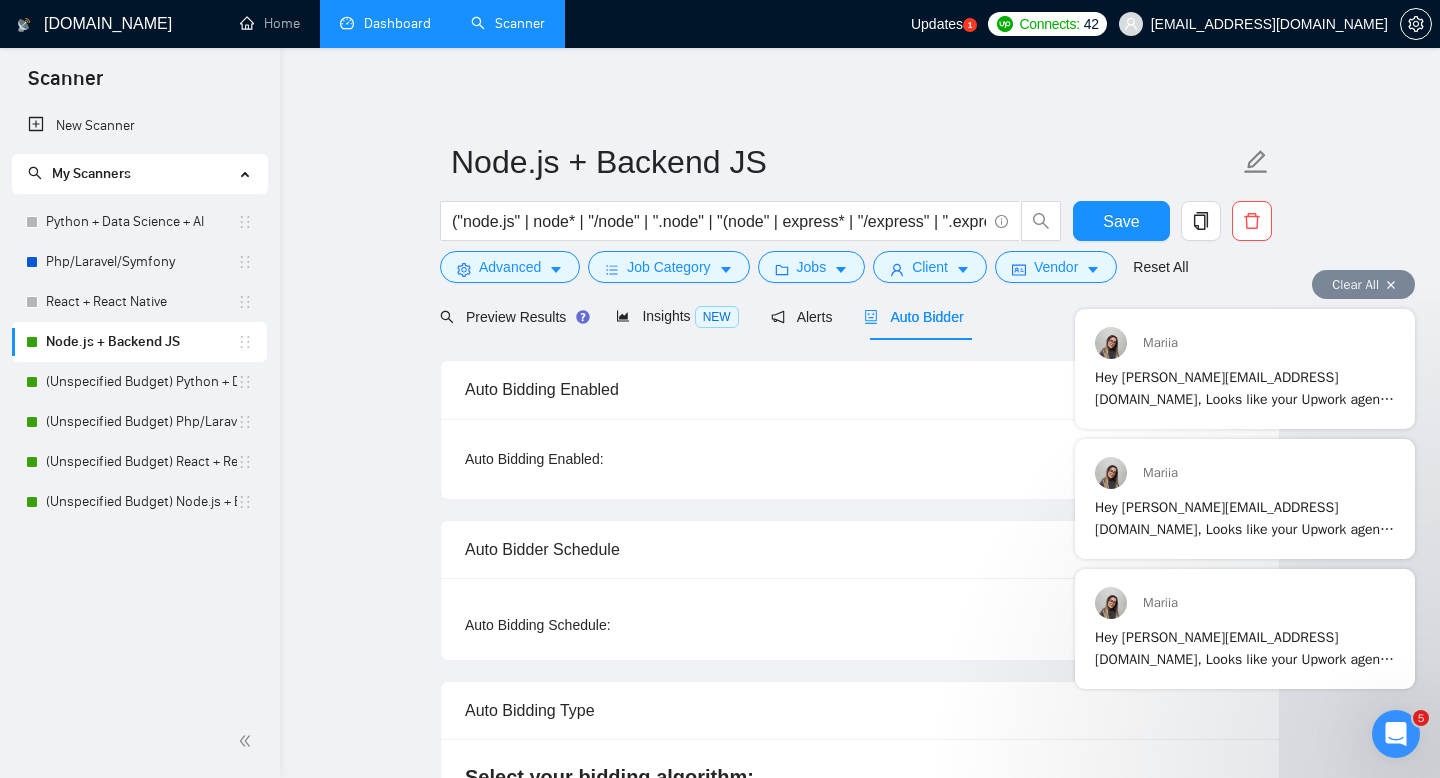 click on "Mariia" at bounding box center (1245, 473) 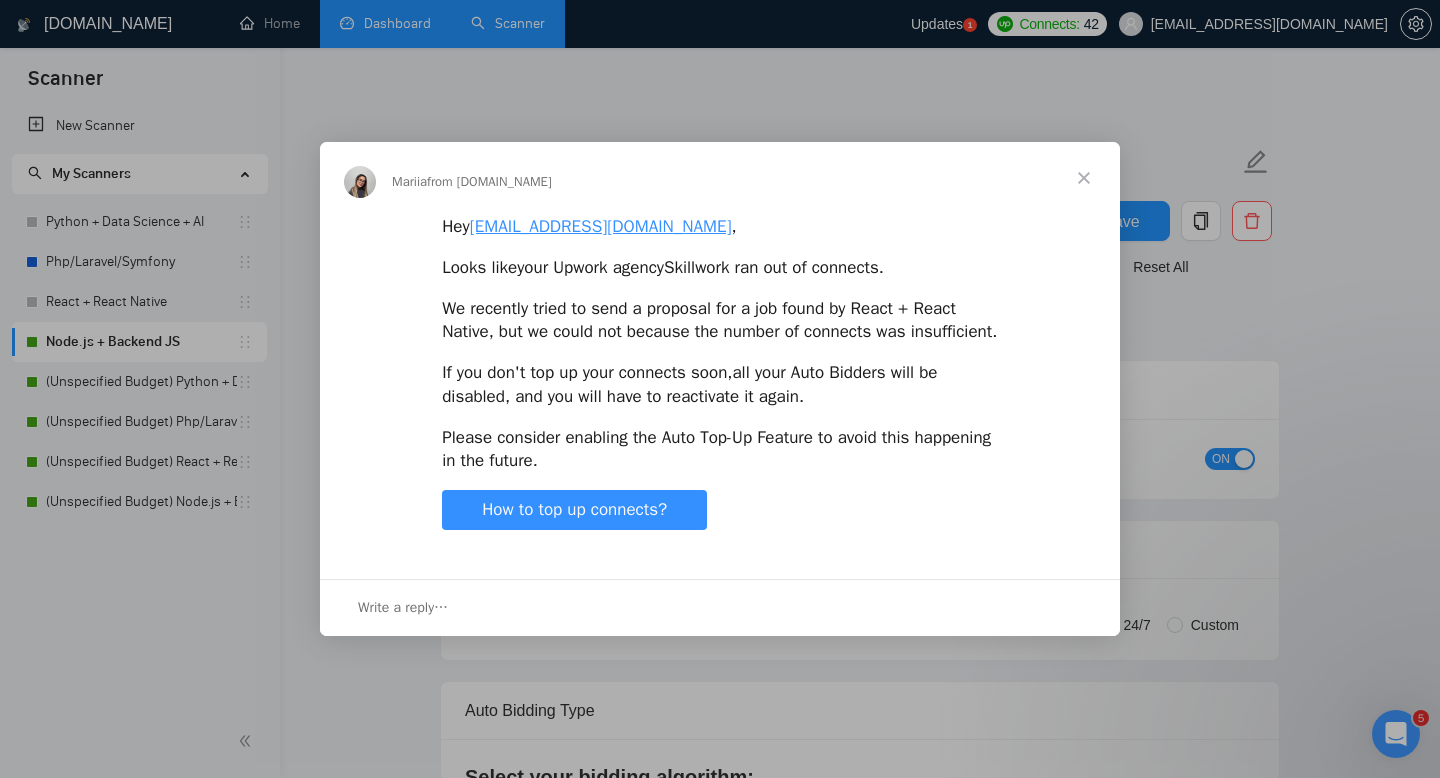 scroll, scrollTop: 0, scrollLeft: 0, axis: both 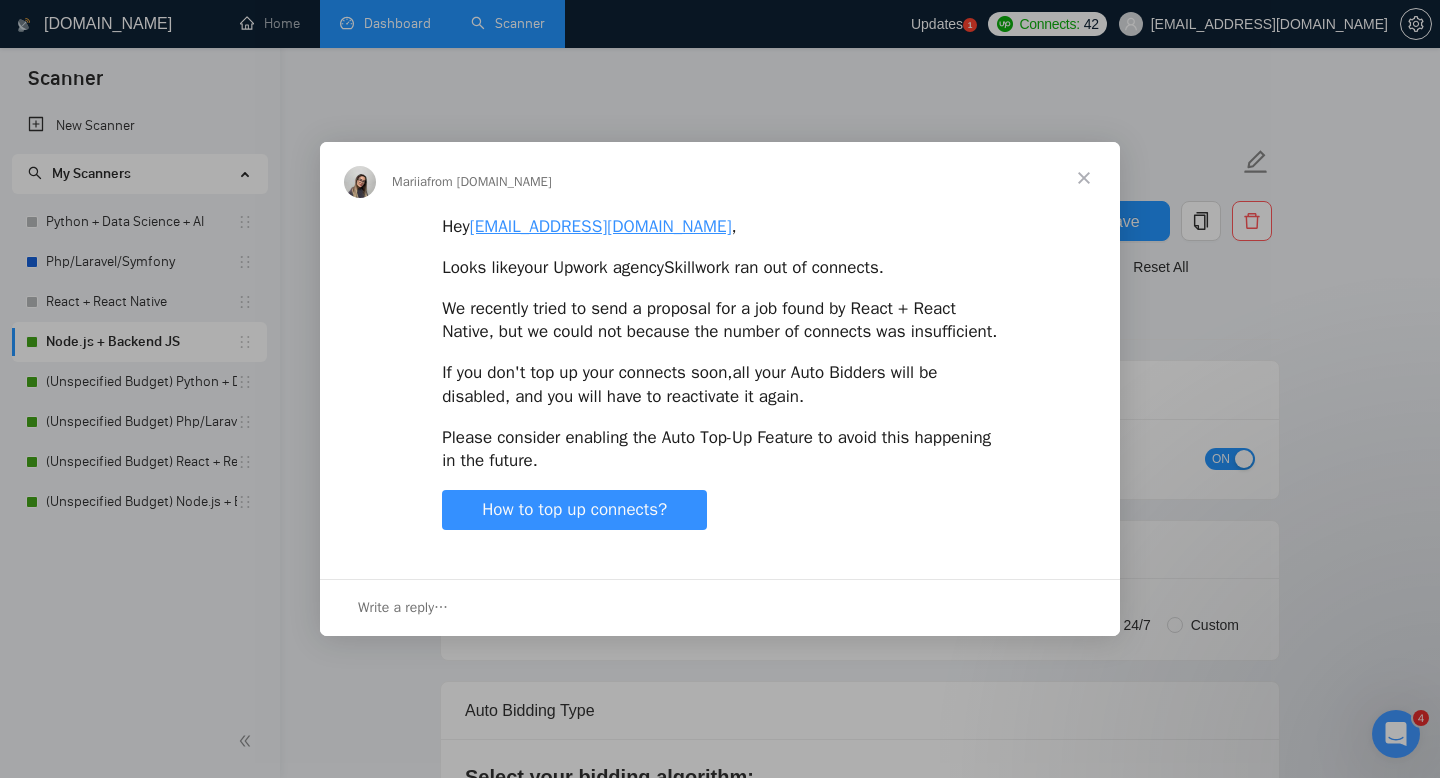 click at bounding box center (720, 389) 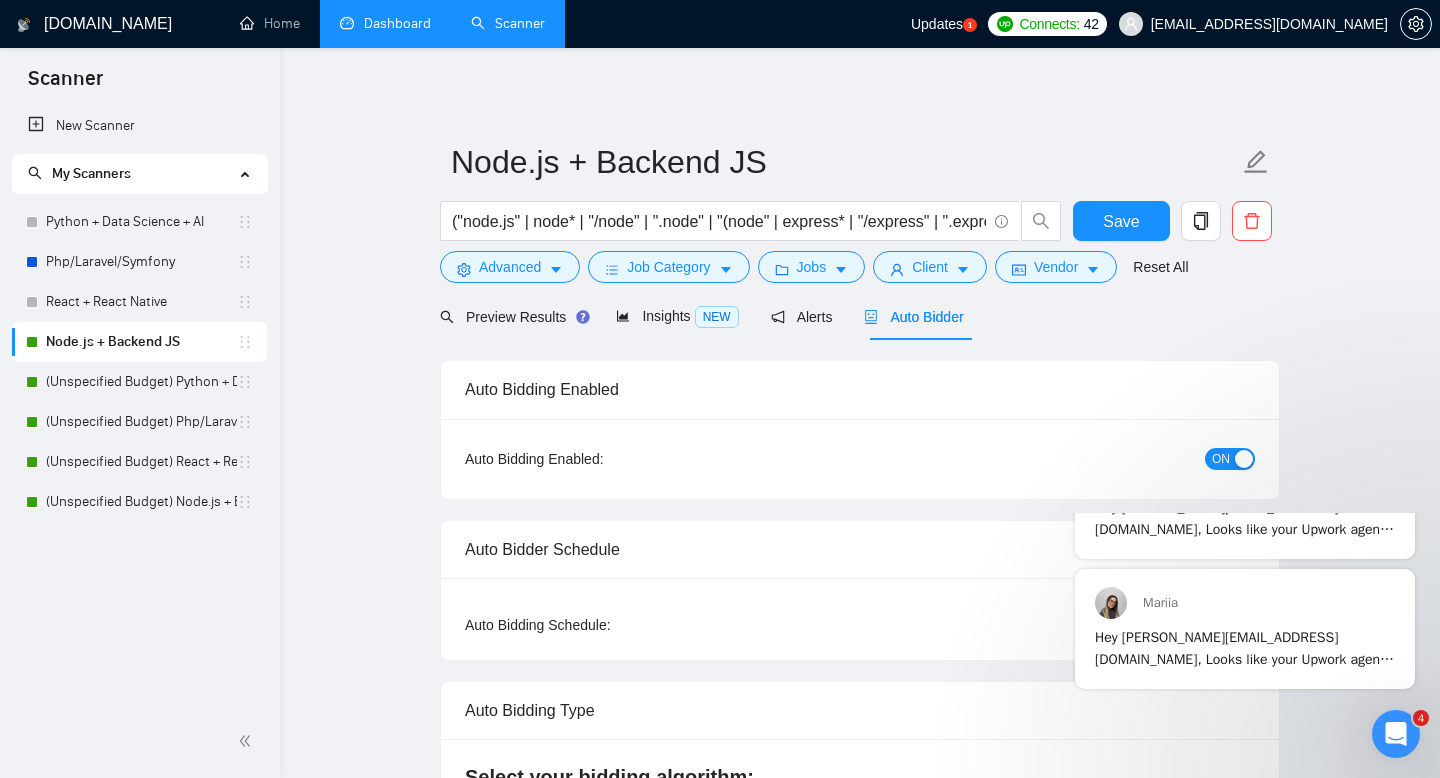 scroll, scrollTop: 0, scrollLeft: 0, axis: both 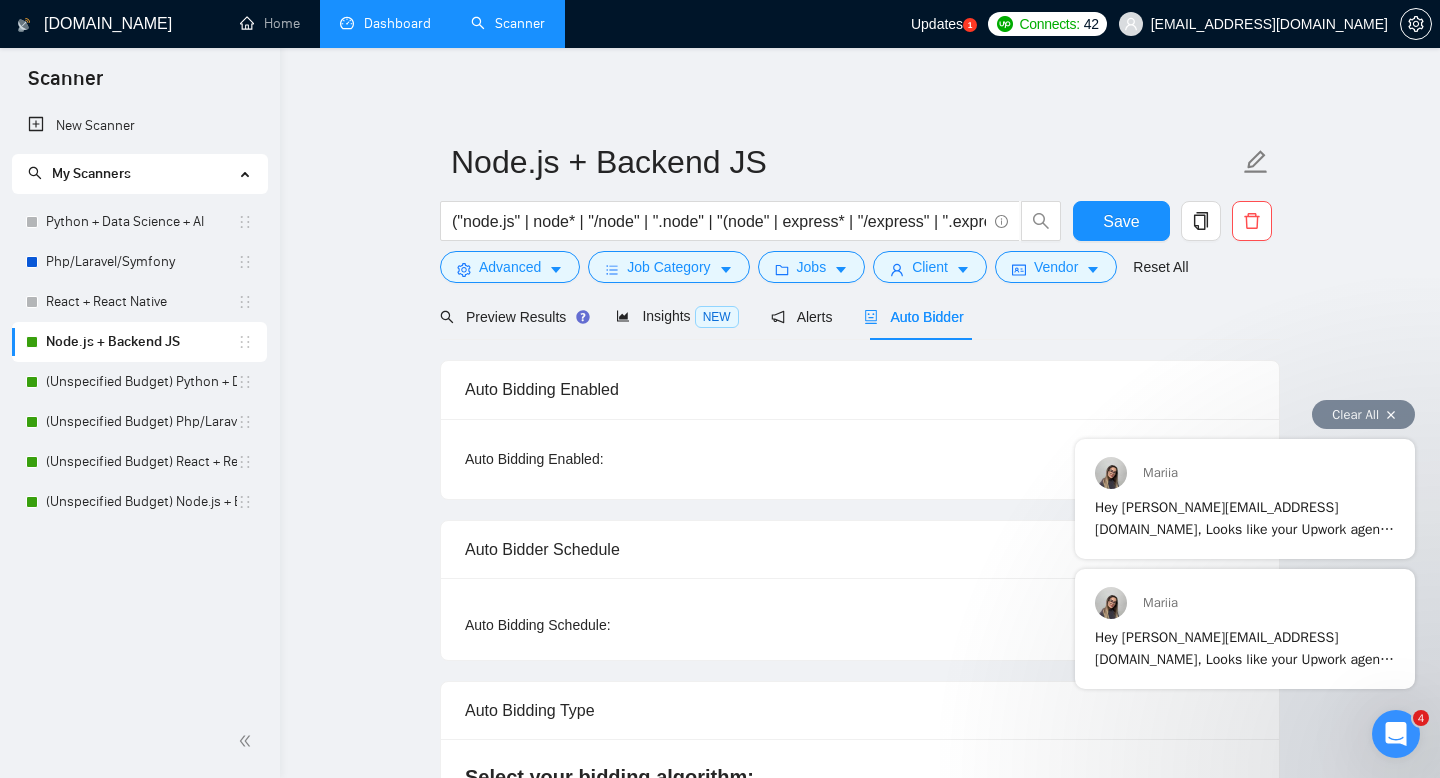 click on "Mariia" at bounding box center (1245, 473) 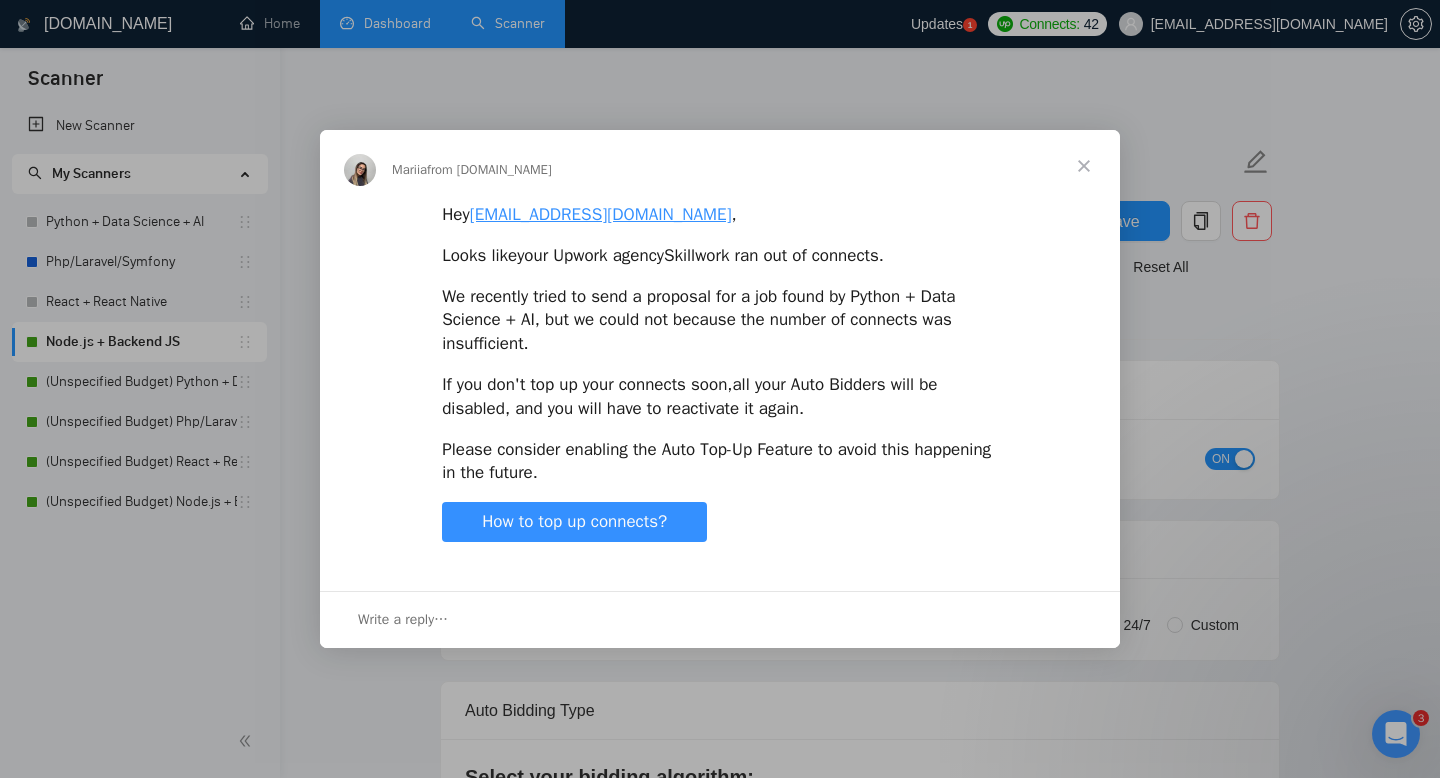 scroll, scrollTop: 0, scrollLeft: 0, axis: both 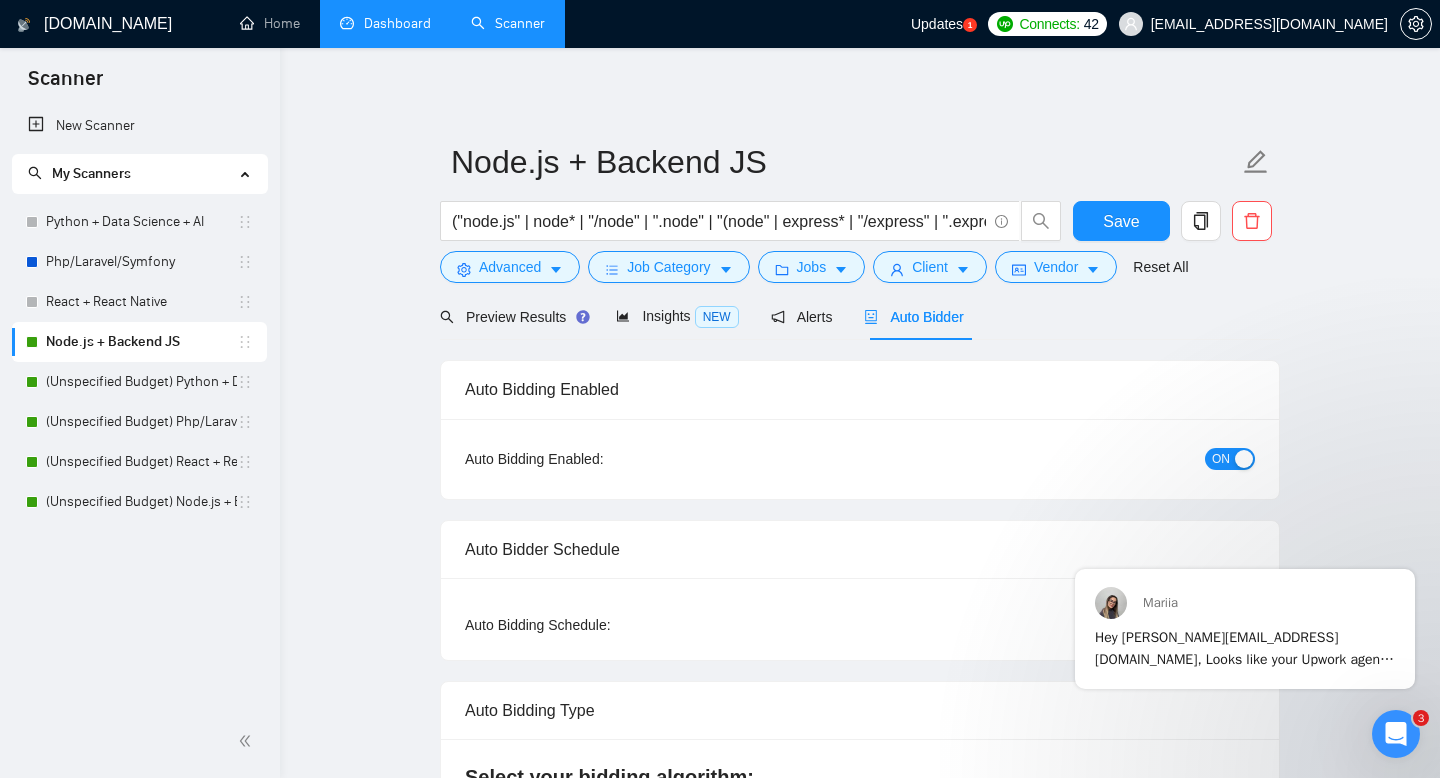 click at bounding box center [1244, 459] 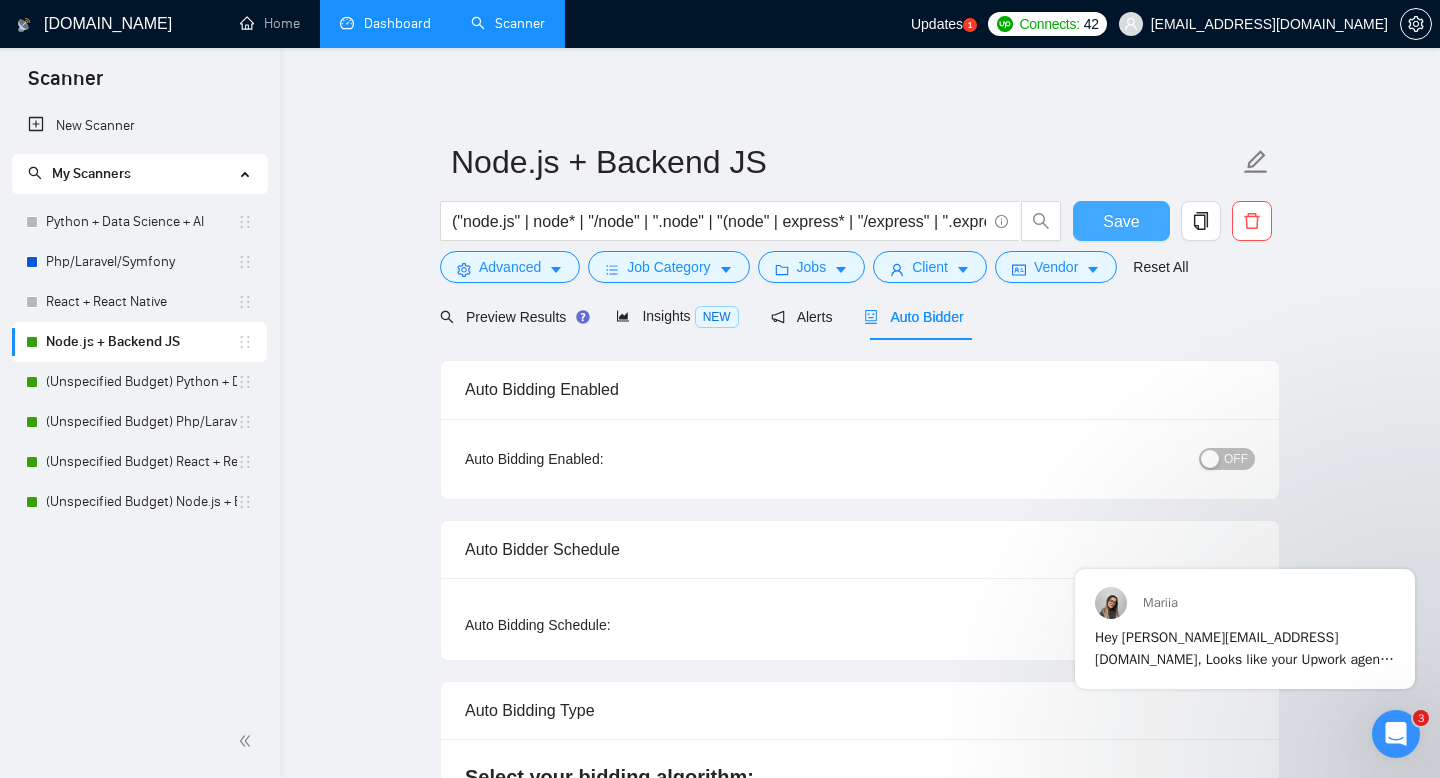 click on "Save" at bounding box center [1121, 221] 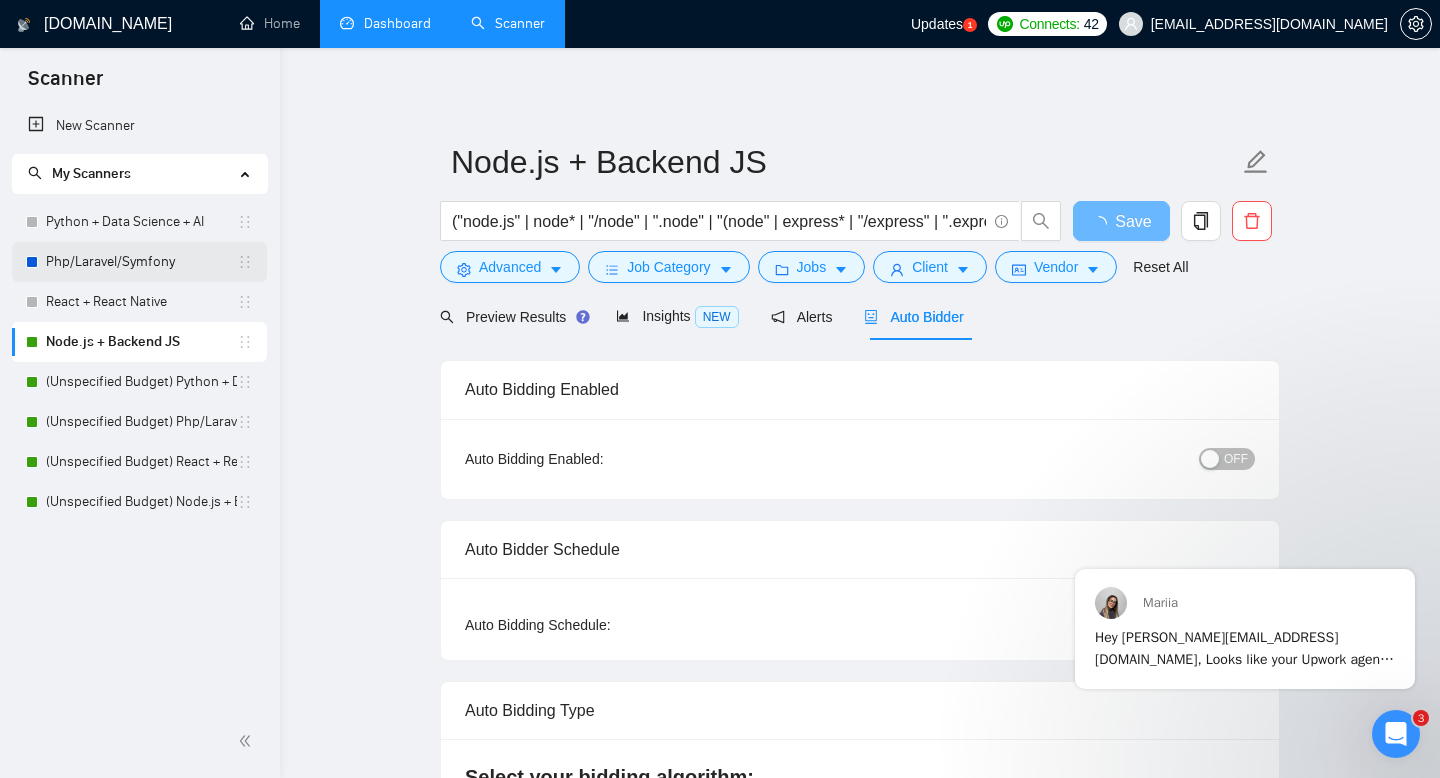 click on "Php/Laravel/Symfony" at bounding box center (141, 262) 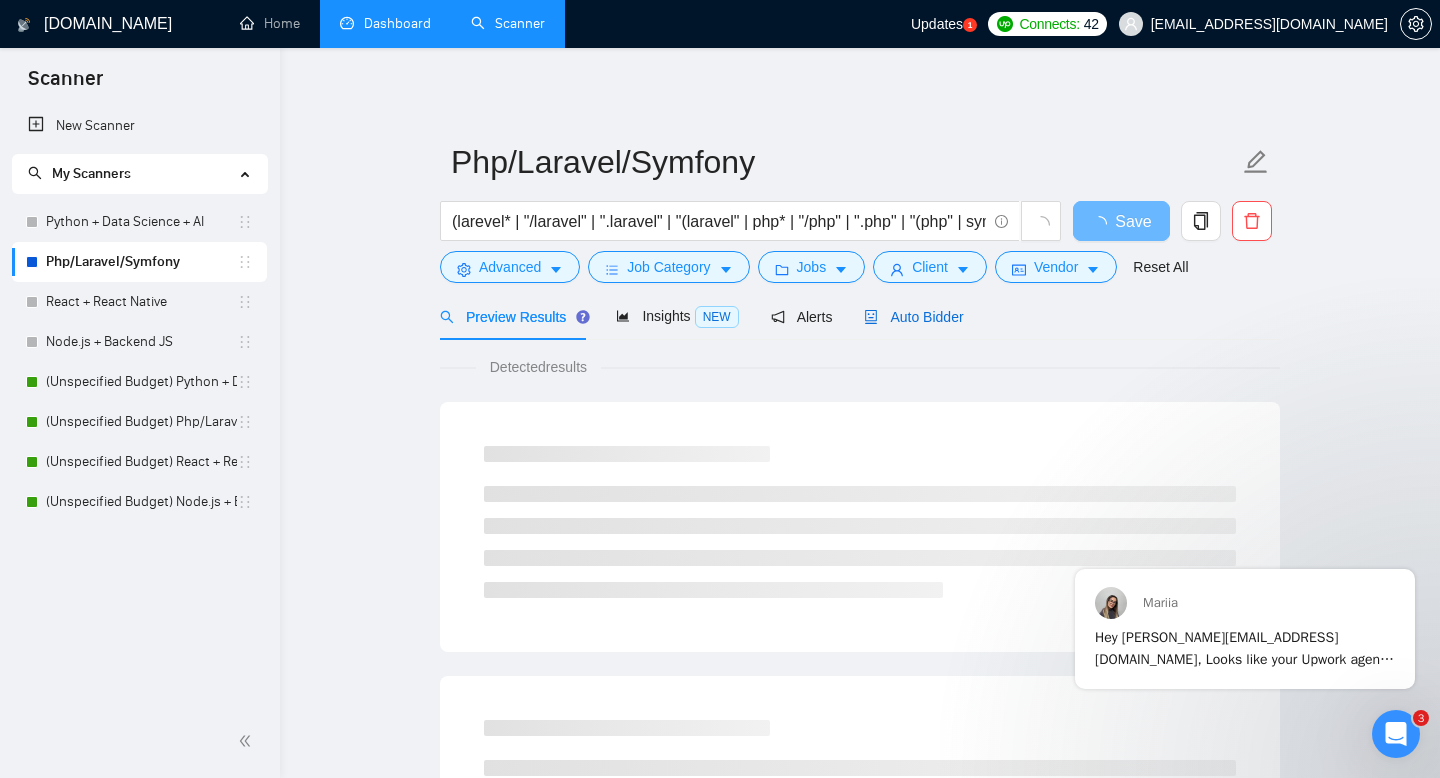click on "Auto Bidder" at bounding box center [913, 317] 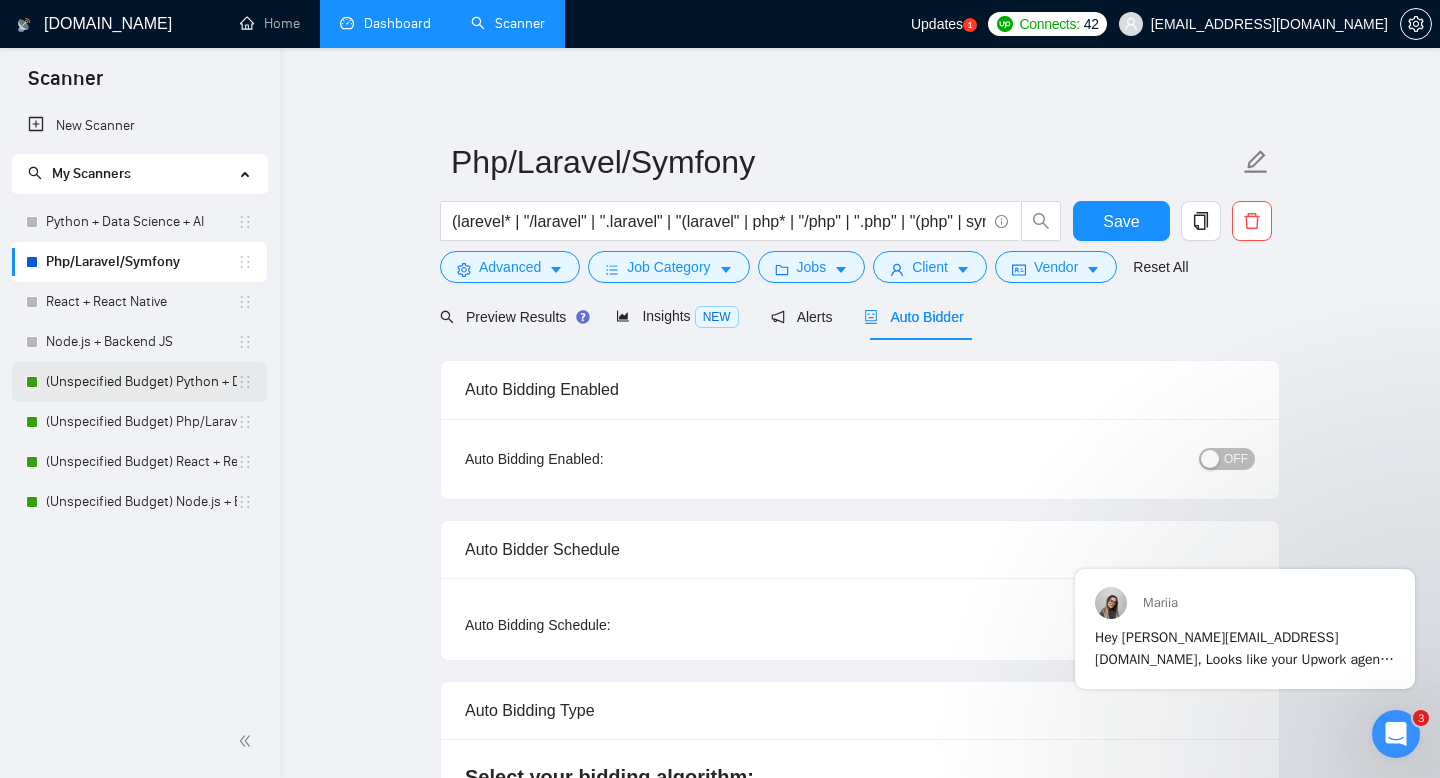 click on "(Unspecified Budget) Python + Data Science + AI" at bounding box center [141, 382] 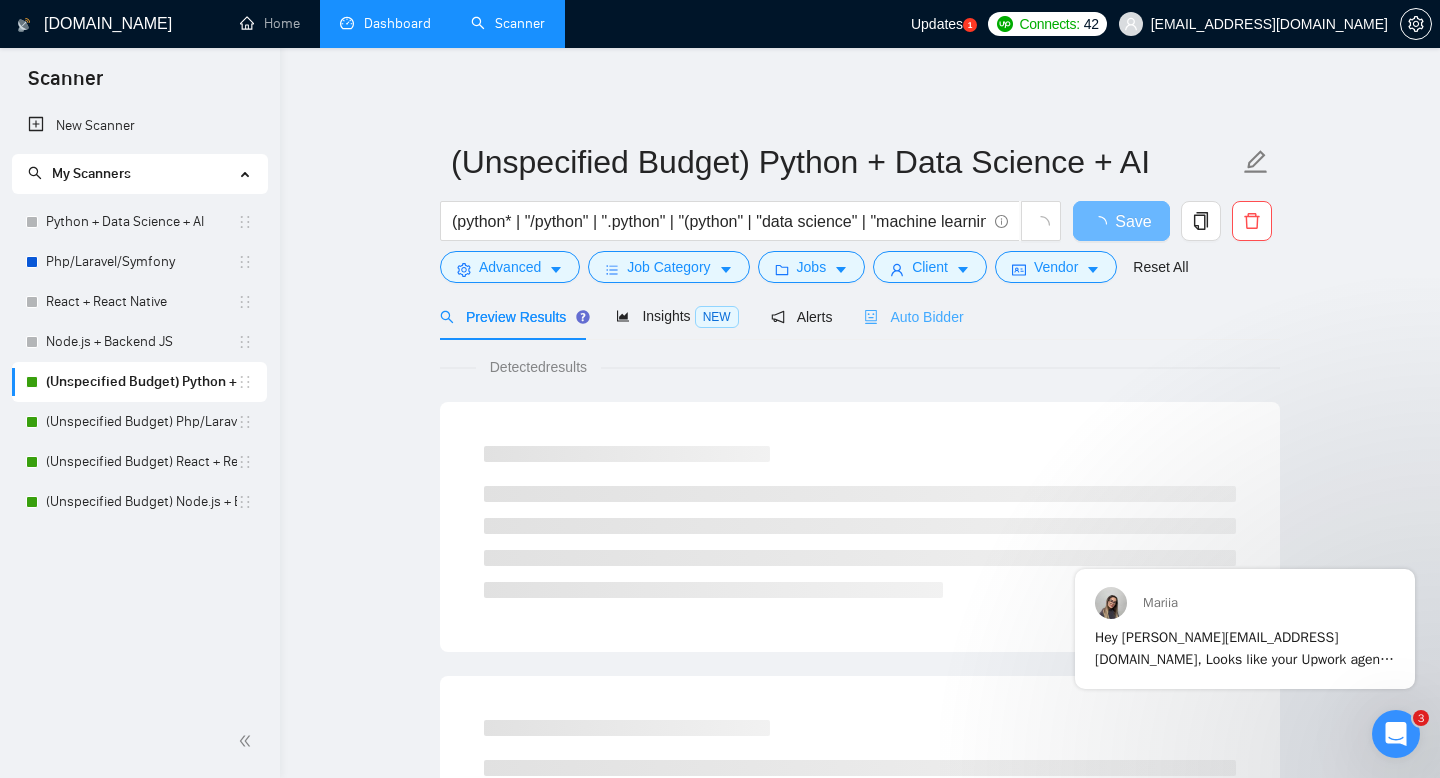 click on "Auto Bidder" at bounding box center (913, 316) 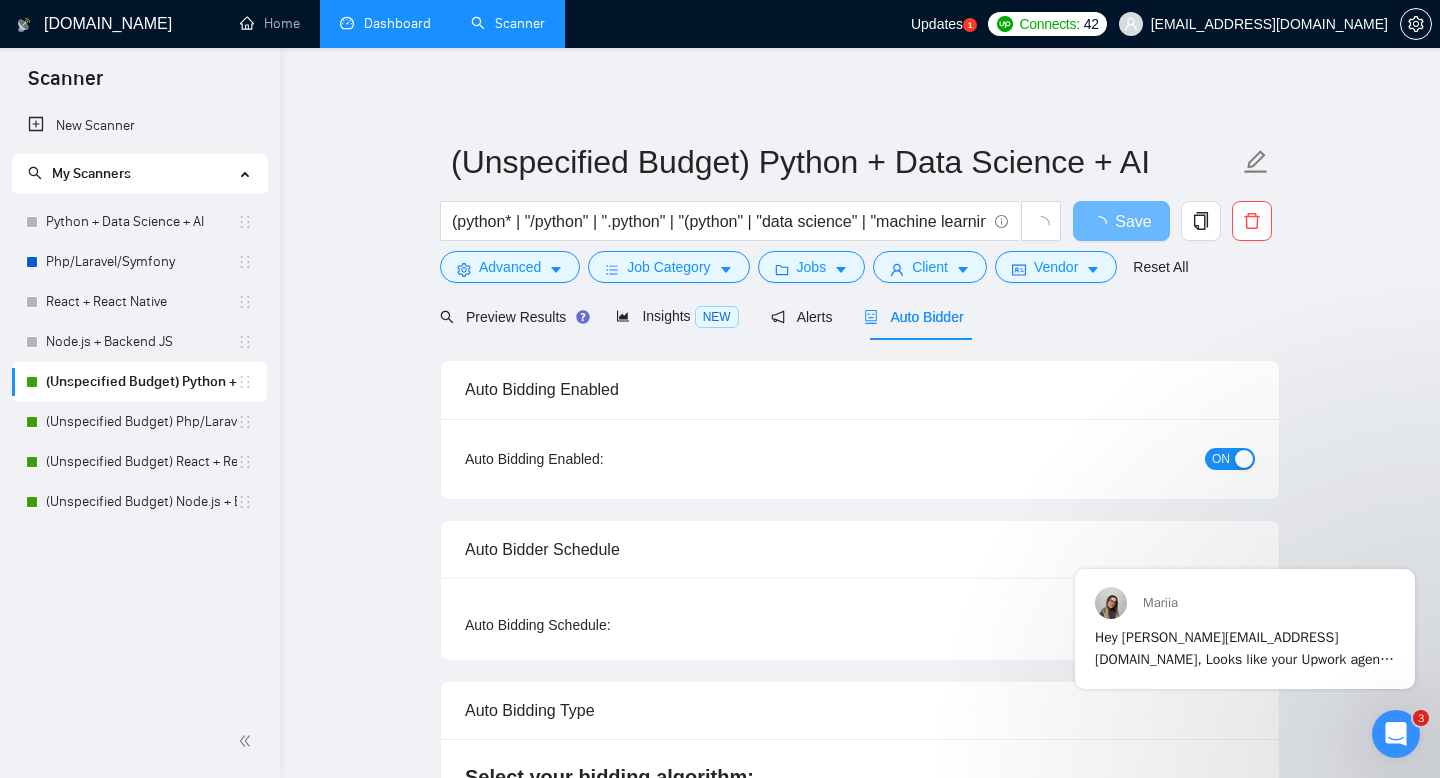 click on "ON" at bounding box center [1221, 459] 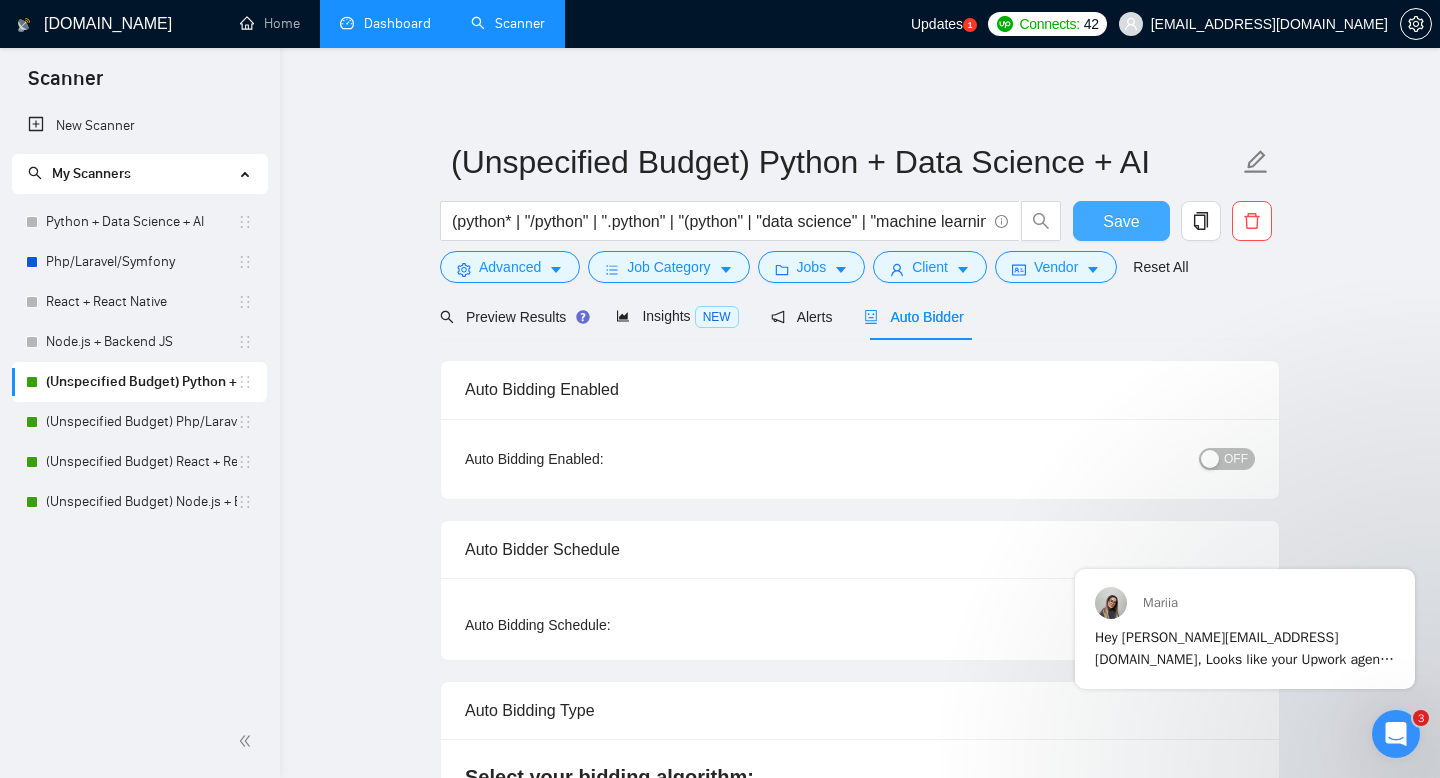 click on "Save" at bounding box center [1121, 221] 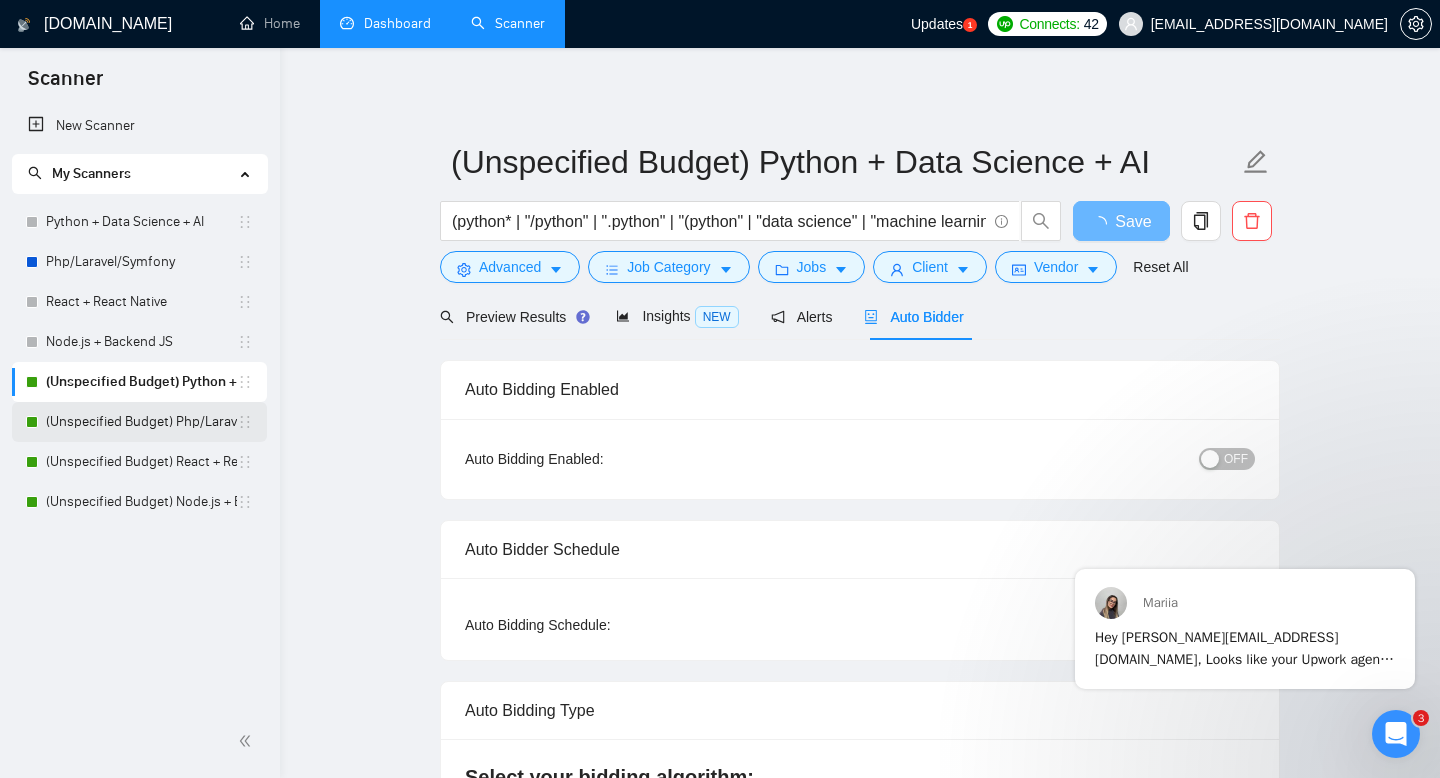 click on "(Unspecified Budget) Php/Laravel/Symfony" at bounding box center (141, 422) 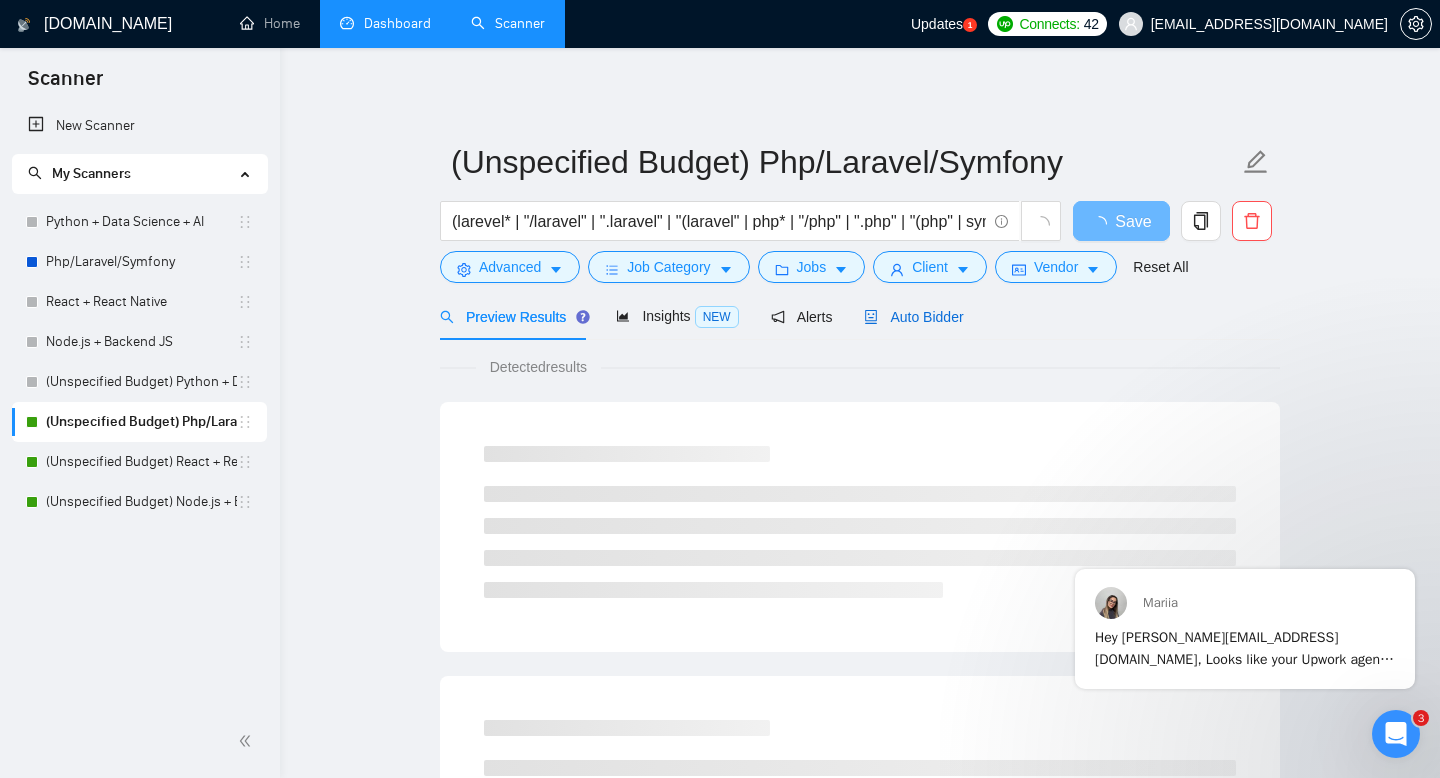 click on "Auto Bidder" at bounding box center (913, 317) 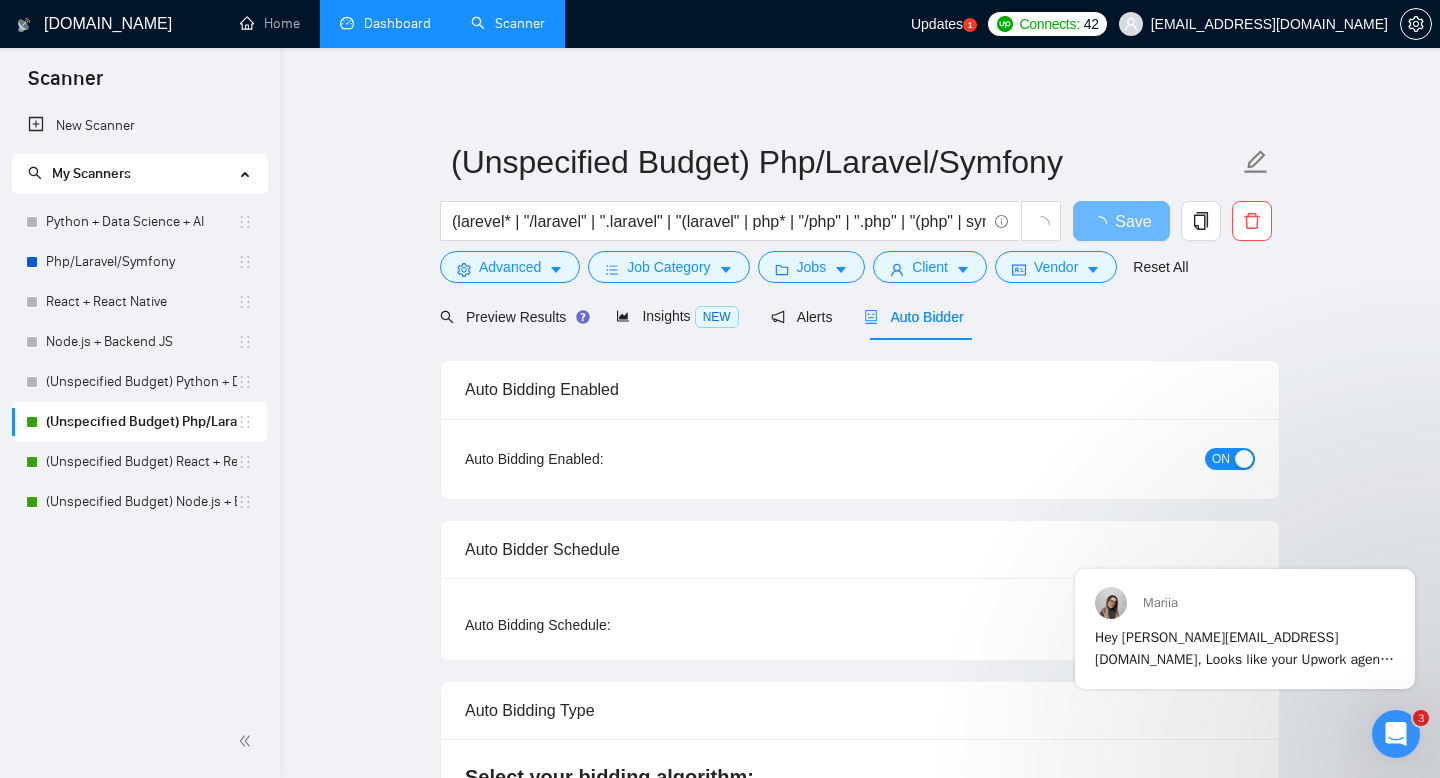 click at bounding box center (1244, 459) 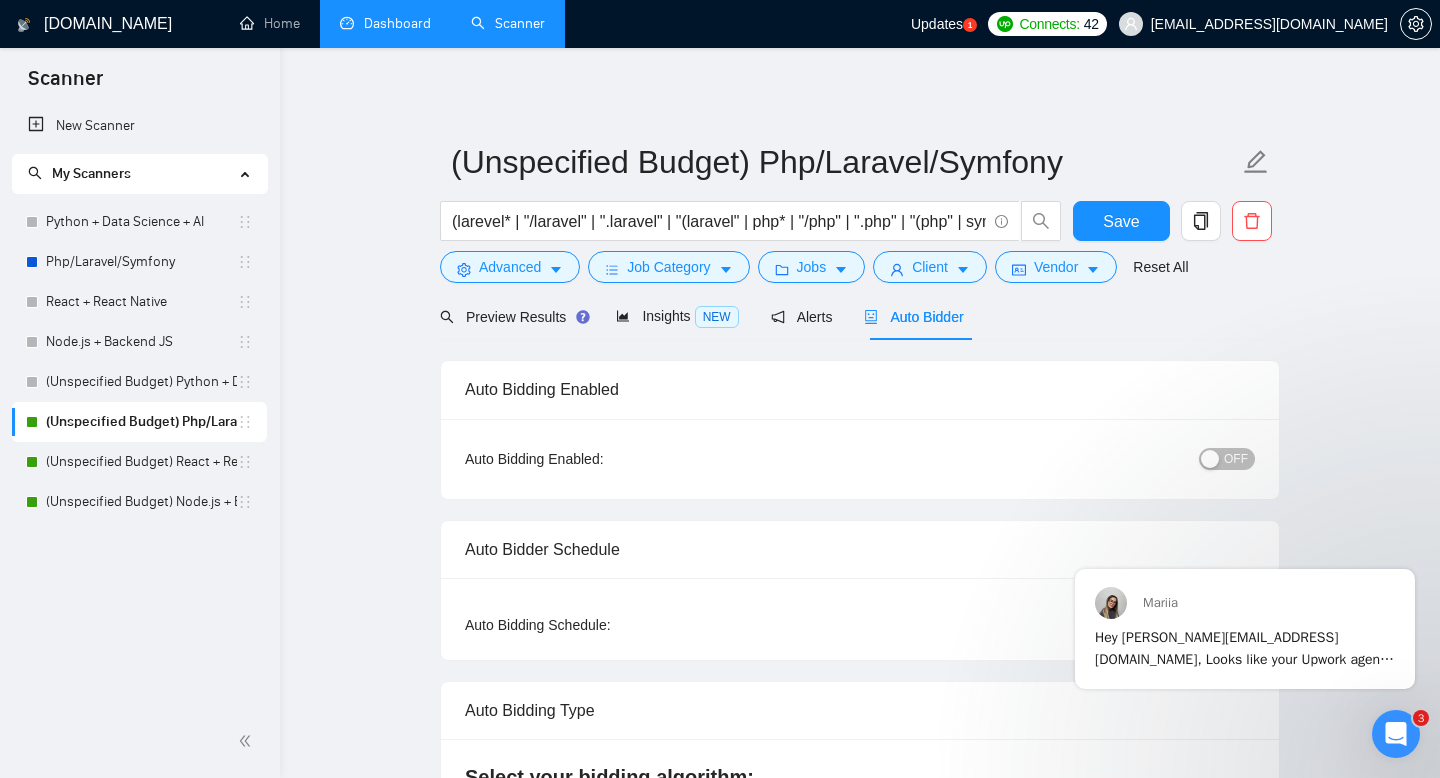click on "(Unspecified Budget) Php/Laravel/Symfony (larevel* | "/laravel" | ".laravel" | "(laravel" | php* | "/php" | ".php" | "(php" | symfony* | "/symfony" | ".symfony" | "(symfony") (backend* | "back-end" | "band end" | "full stack" | "full-stack" | fullstack* | "web developer" | "website developer" | "web development" | "website development" | "api development" | "software engineer") Save Advanced   Job Category   Jobs   Client   Vendor   Reset All" at bounding box center [860, 211] 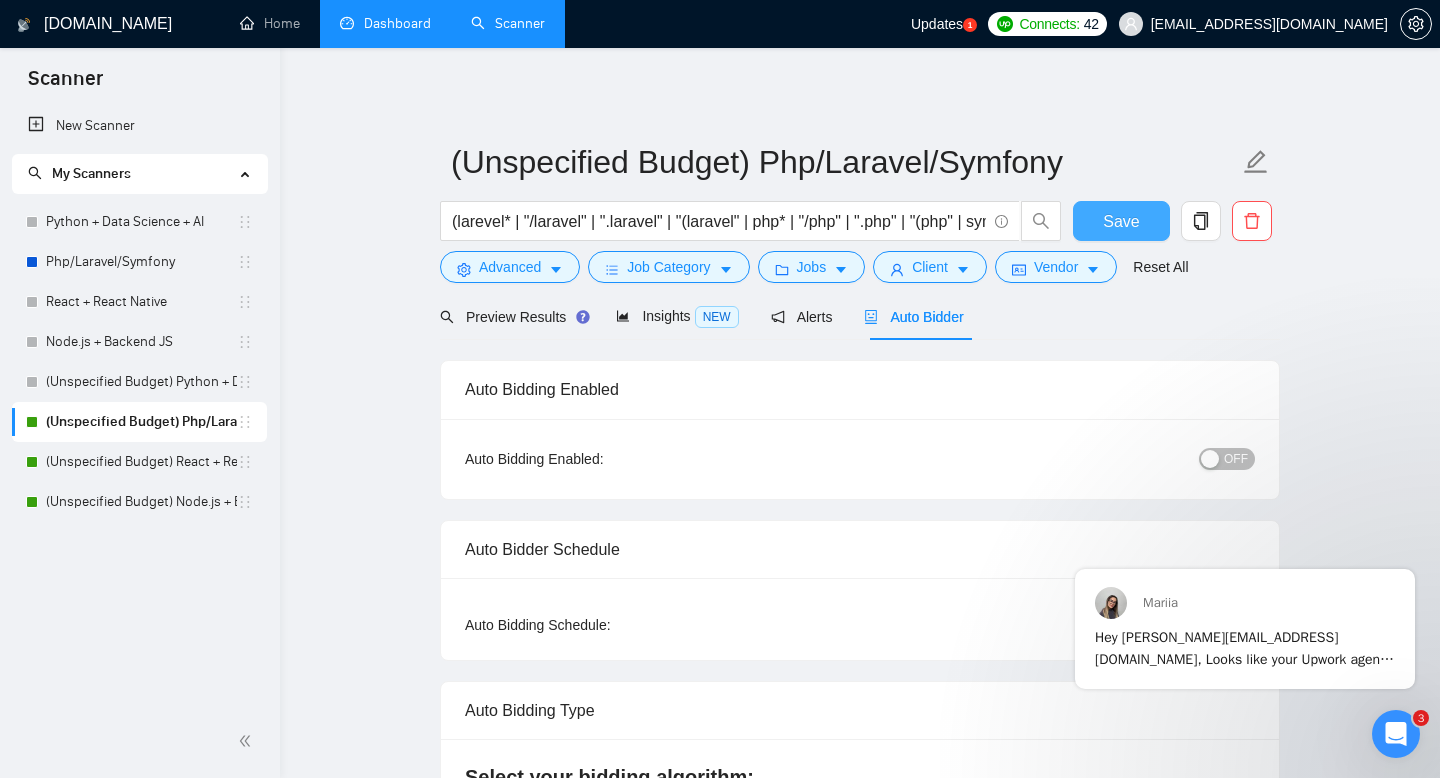 click on "Save" at bounding box center [1121, 221] 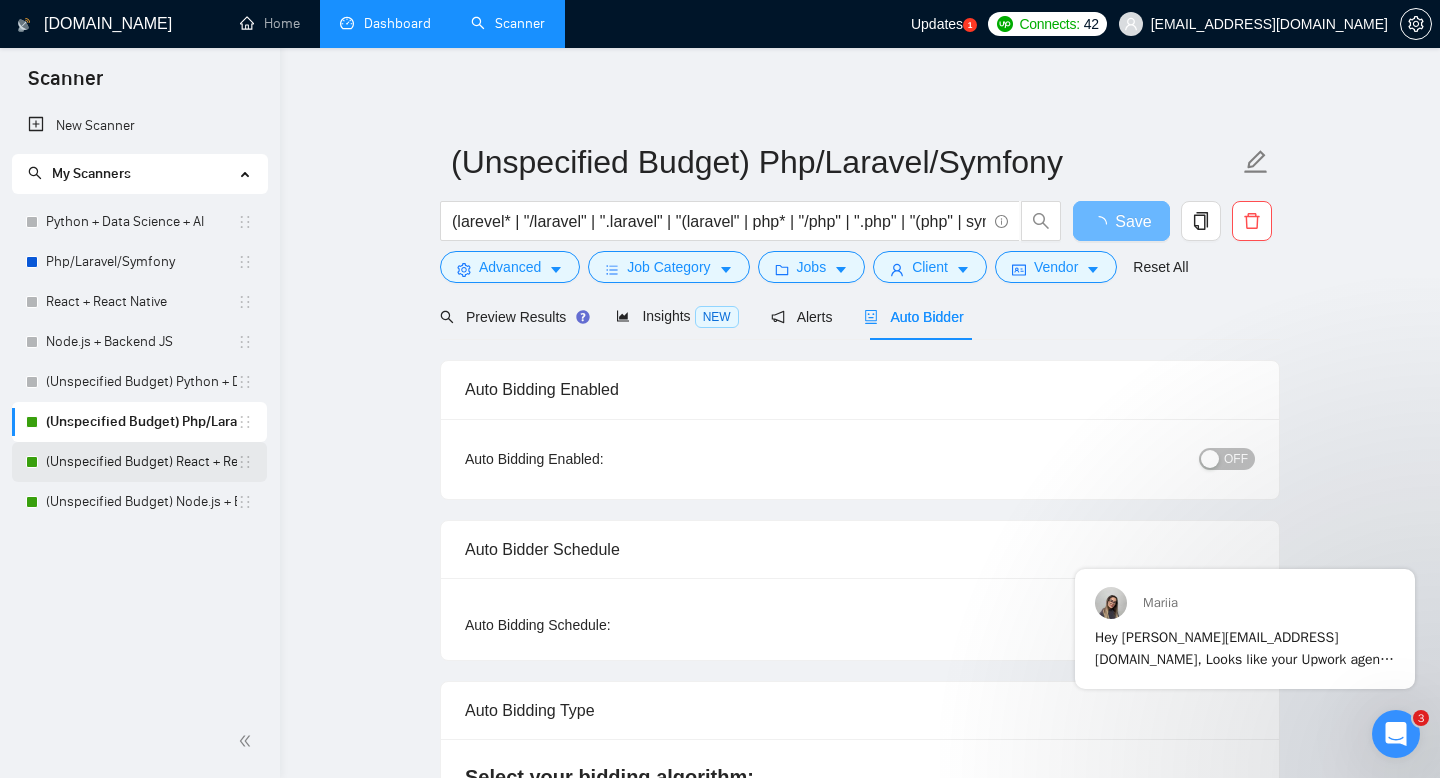 click on "(Unspecified Budget) React + React Native" at bounding box center (141, 462) 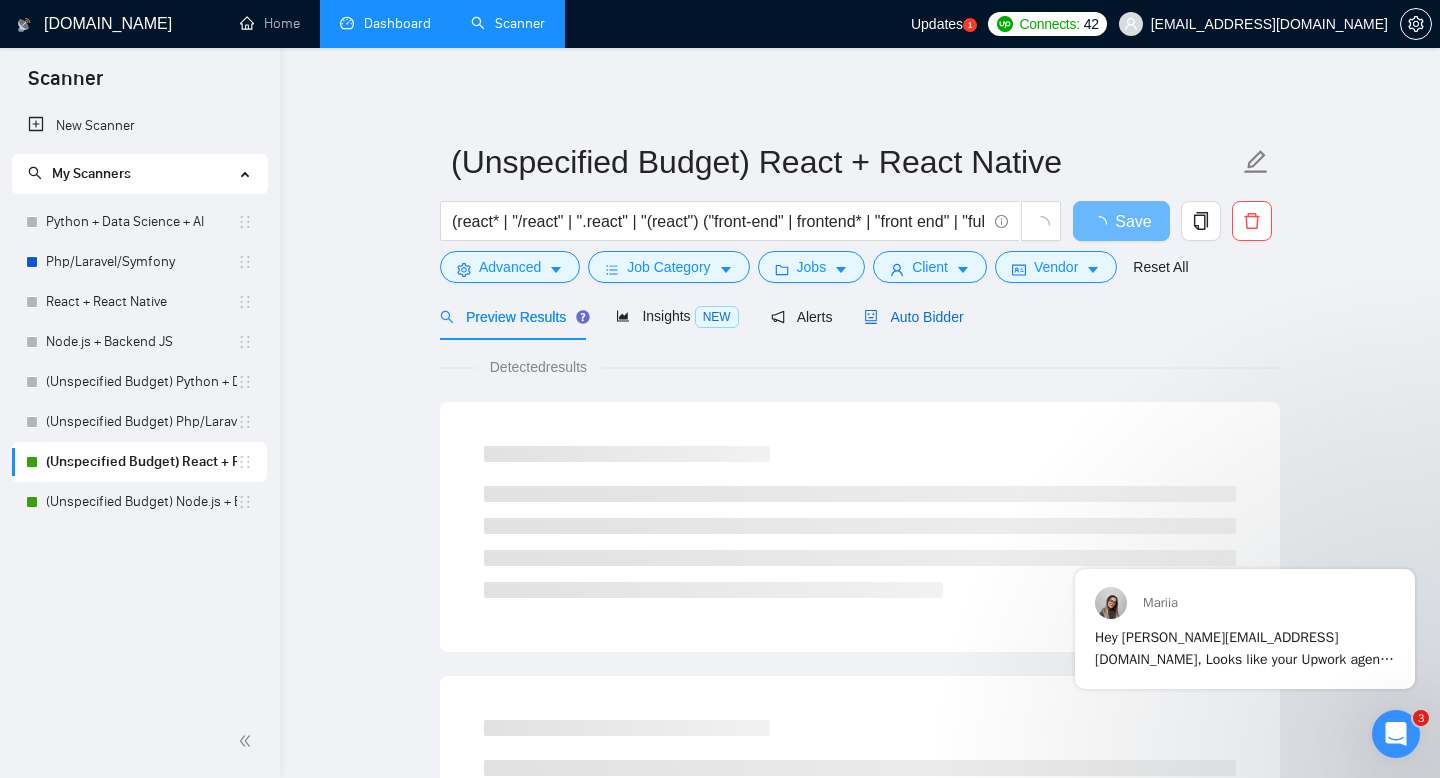 click on "Auto Bidder" at bounding box center (913, 317) 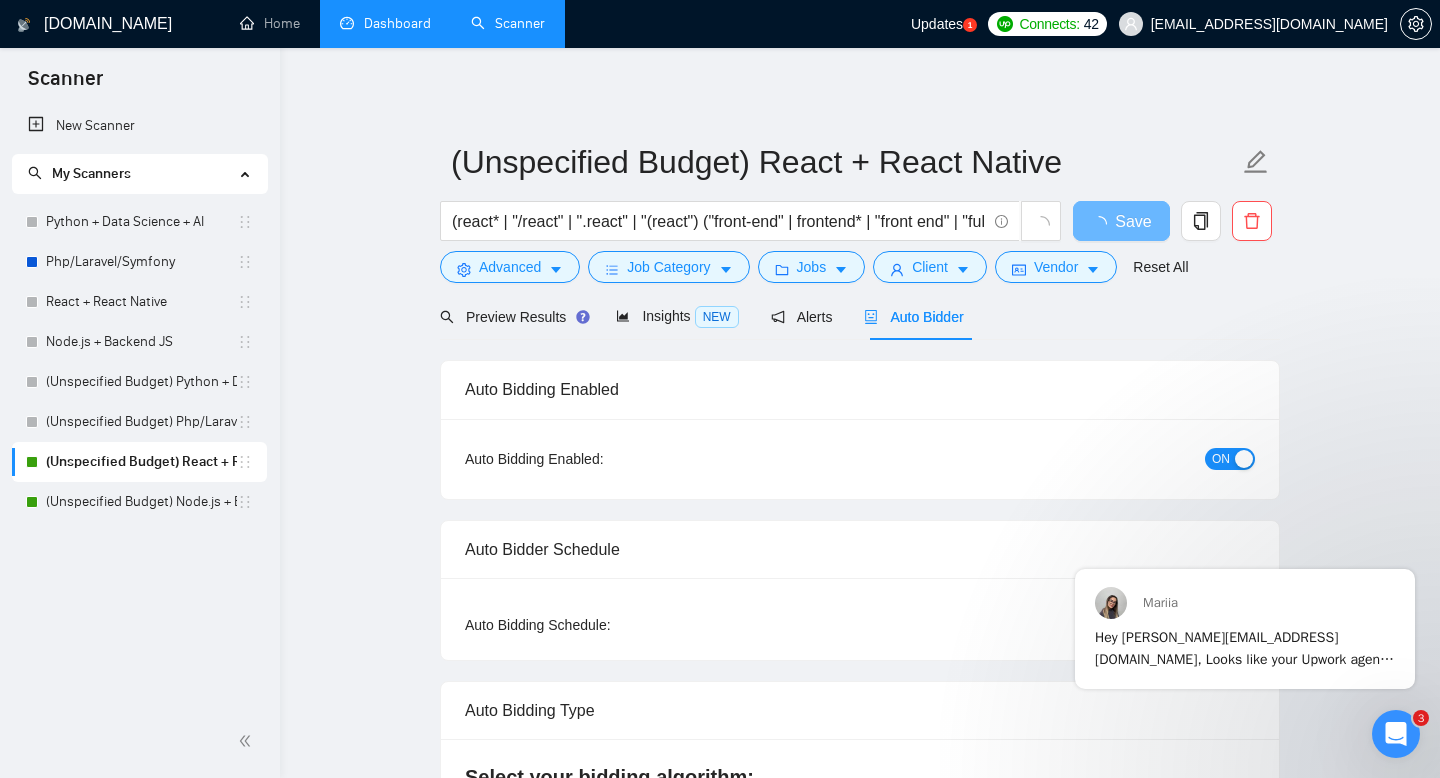 click at bounding box center [1244, 459] 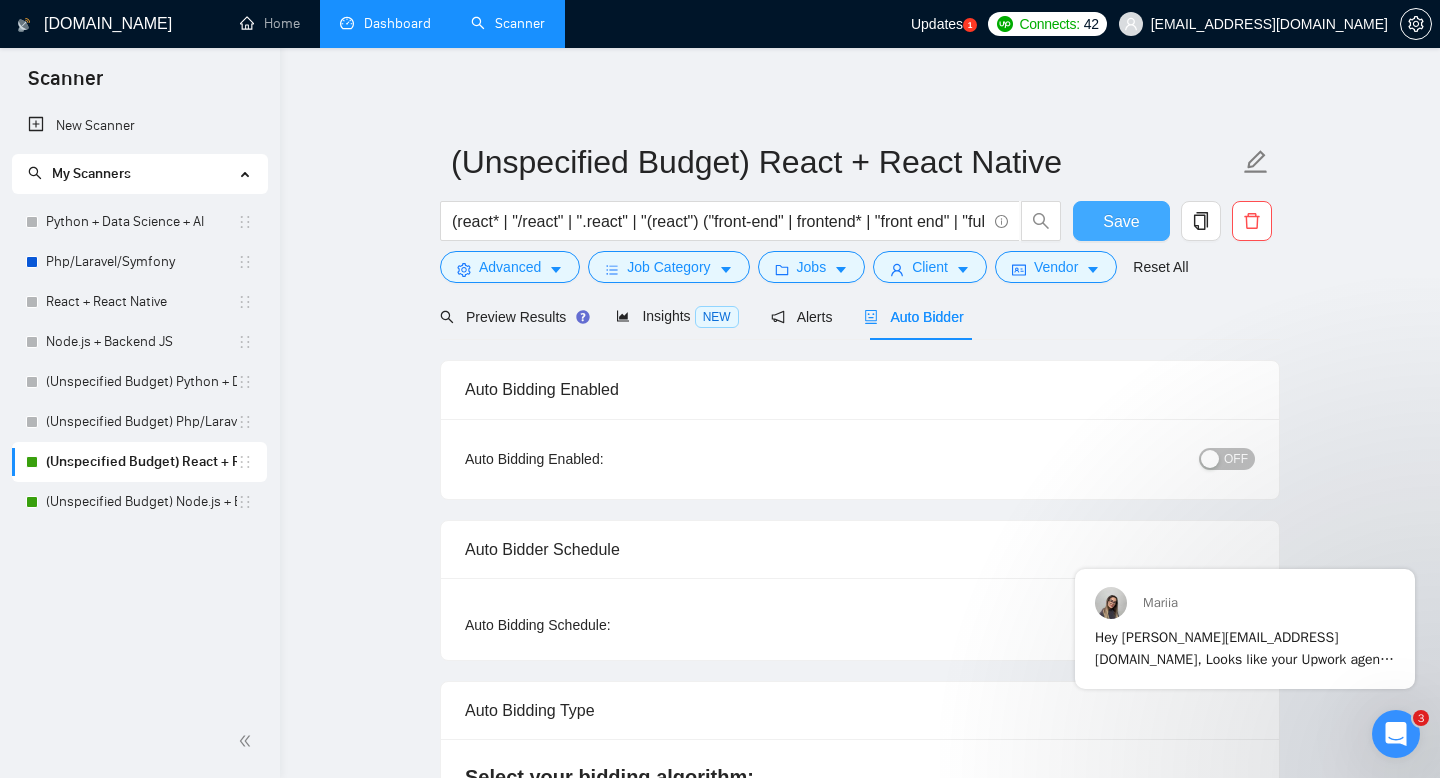 drag, startPoint x: 1133, startPoint y: 221, endPoint x: 1083, endPoint y: 219, distance: 50.039986 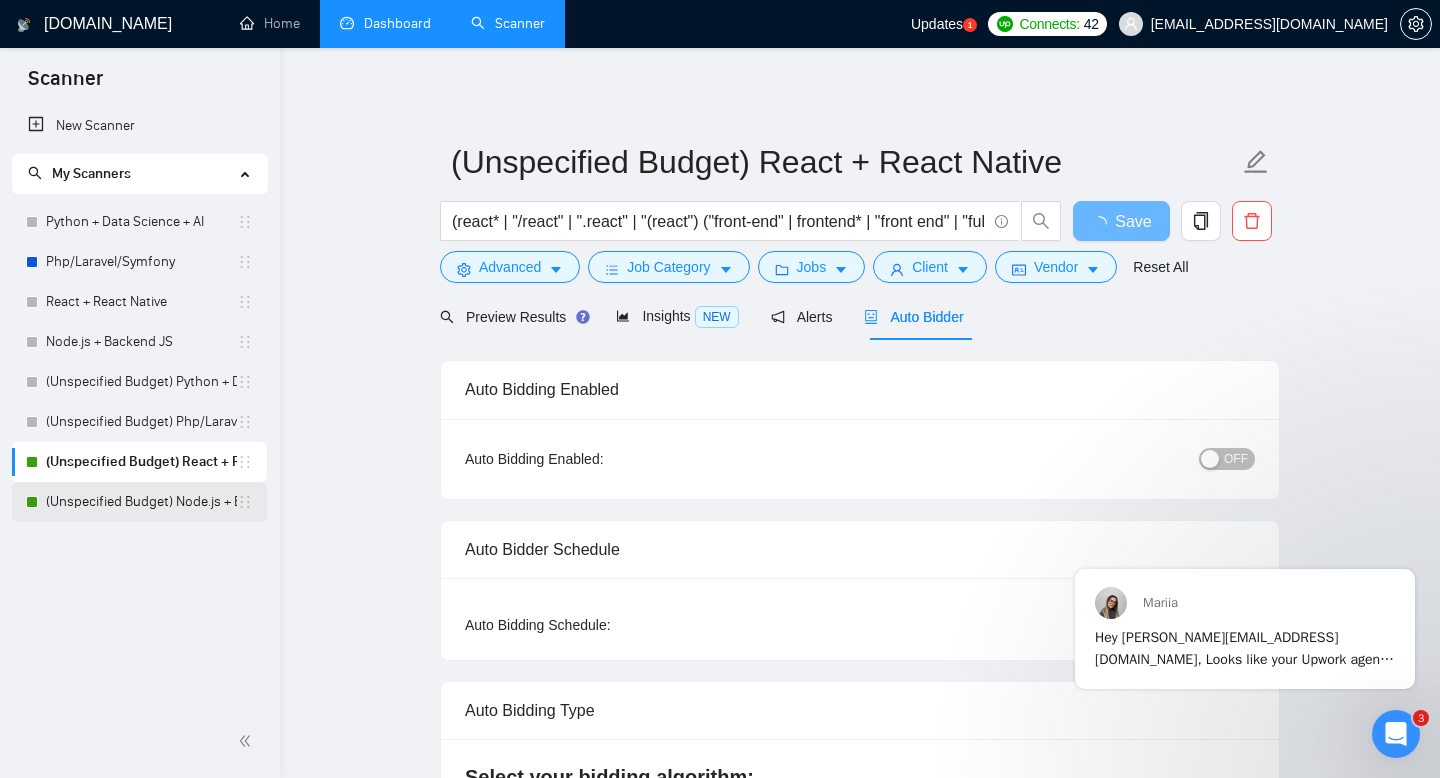 click on "(Unspecified Budget) Node.js + Backend JS" at bounding box center (141, 502) 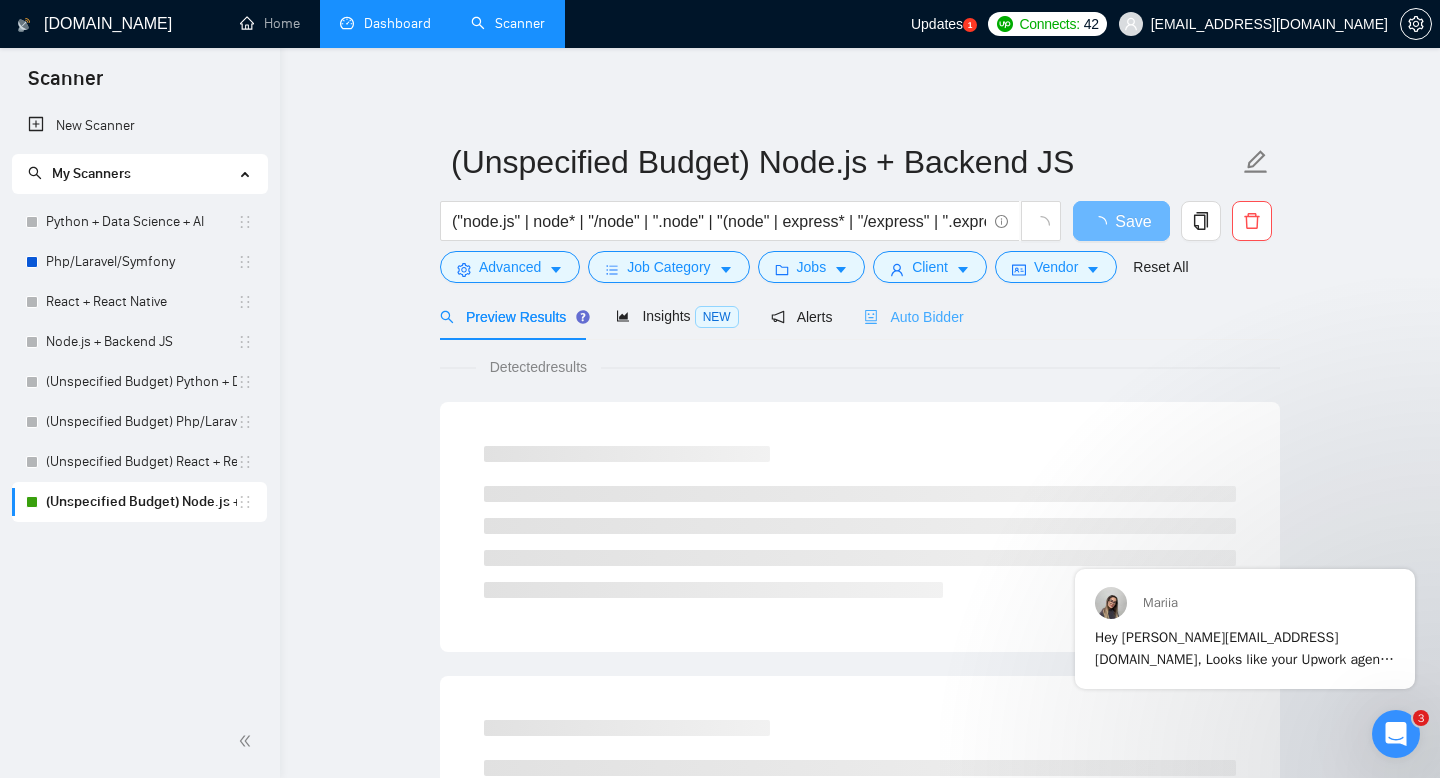 click on "Auto Bidder" at bounding box center (913, 316) 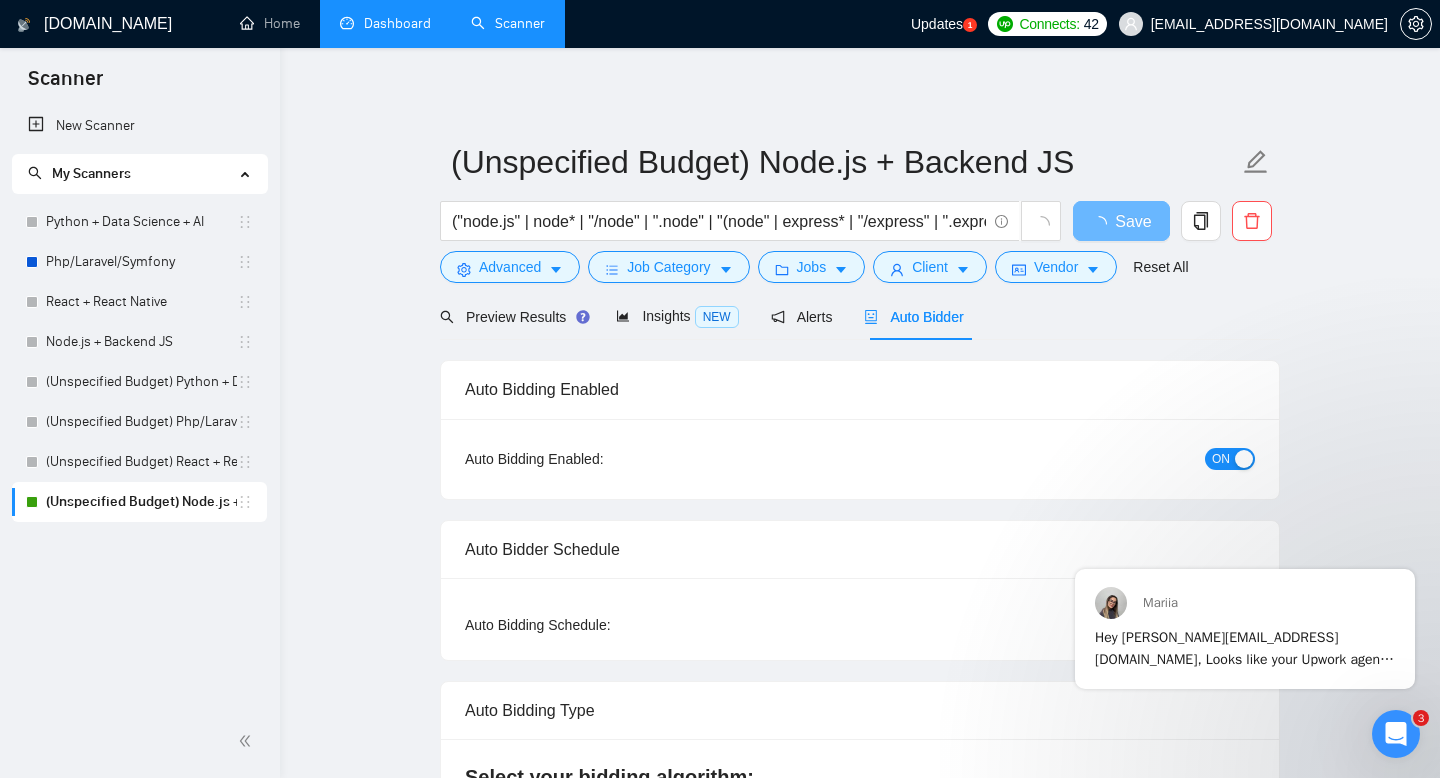 click on "Auto Bidding Enabled: ON" at bounding box center (860, 459) 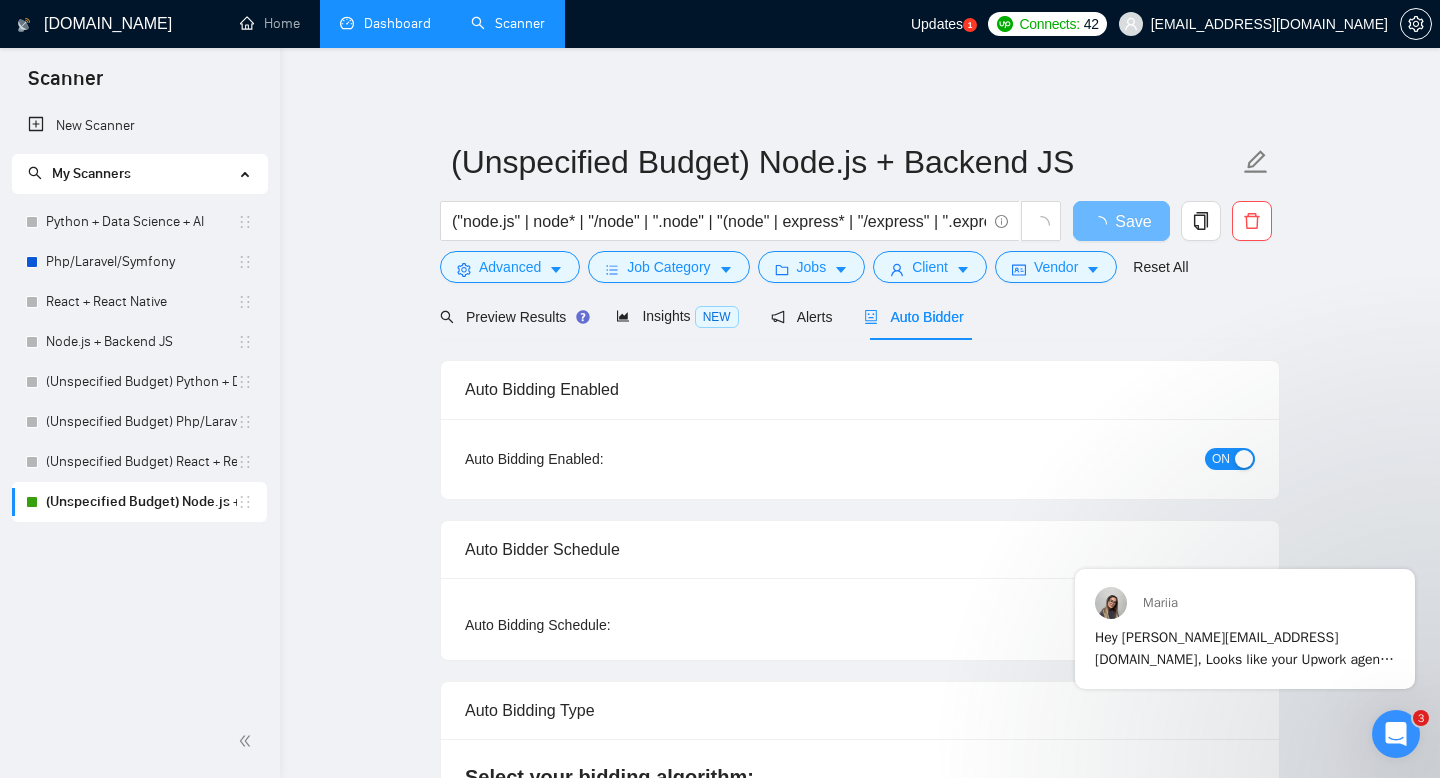 click at bounding box center [1244, 459] 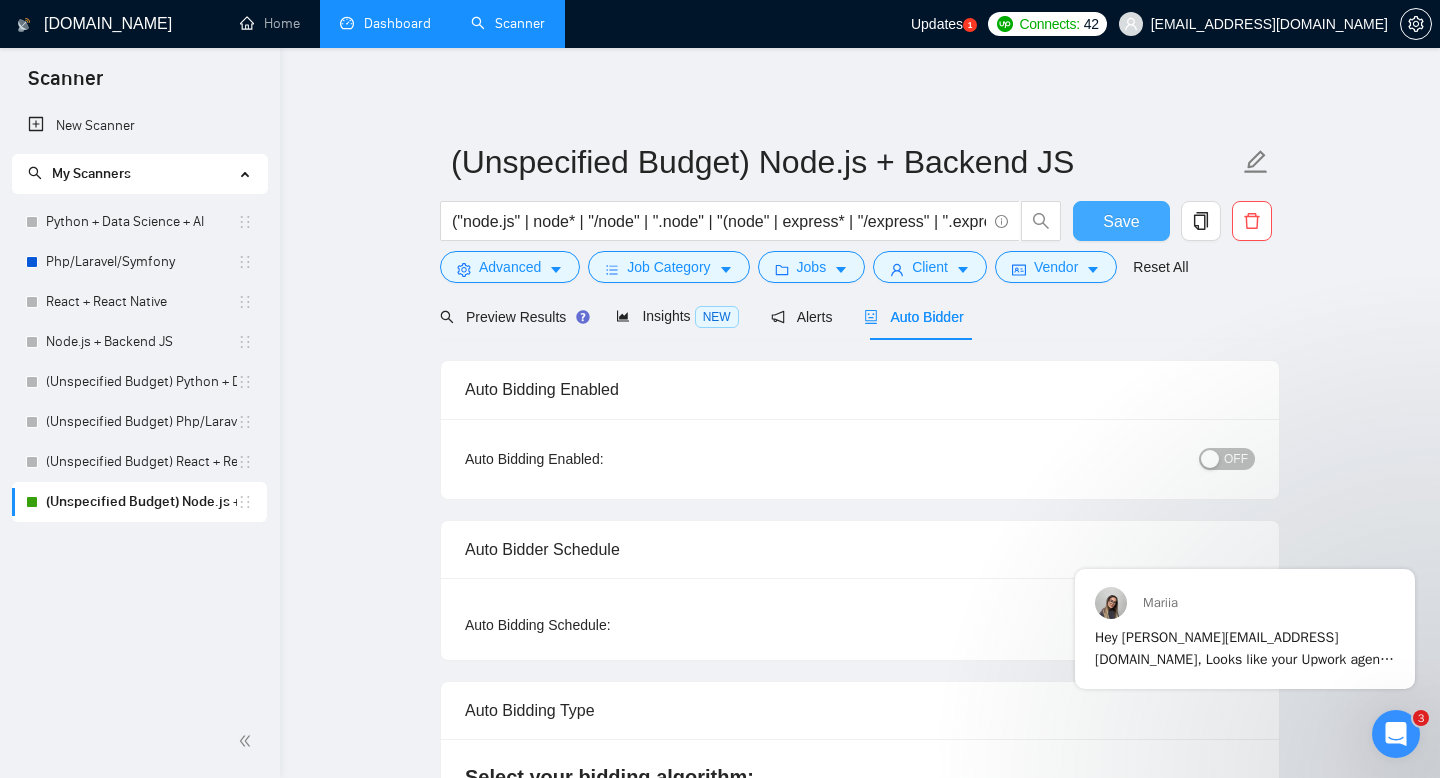 click on "Save" at bounding box center [1121, 221] 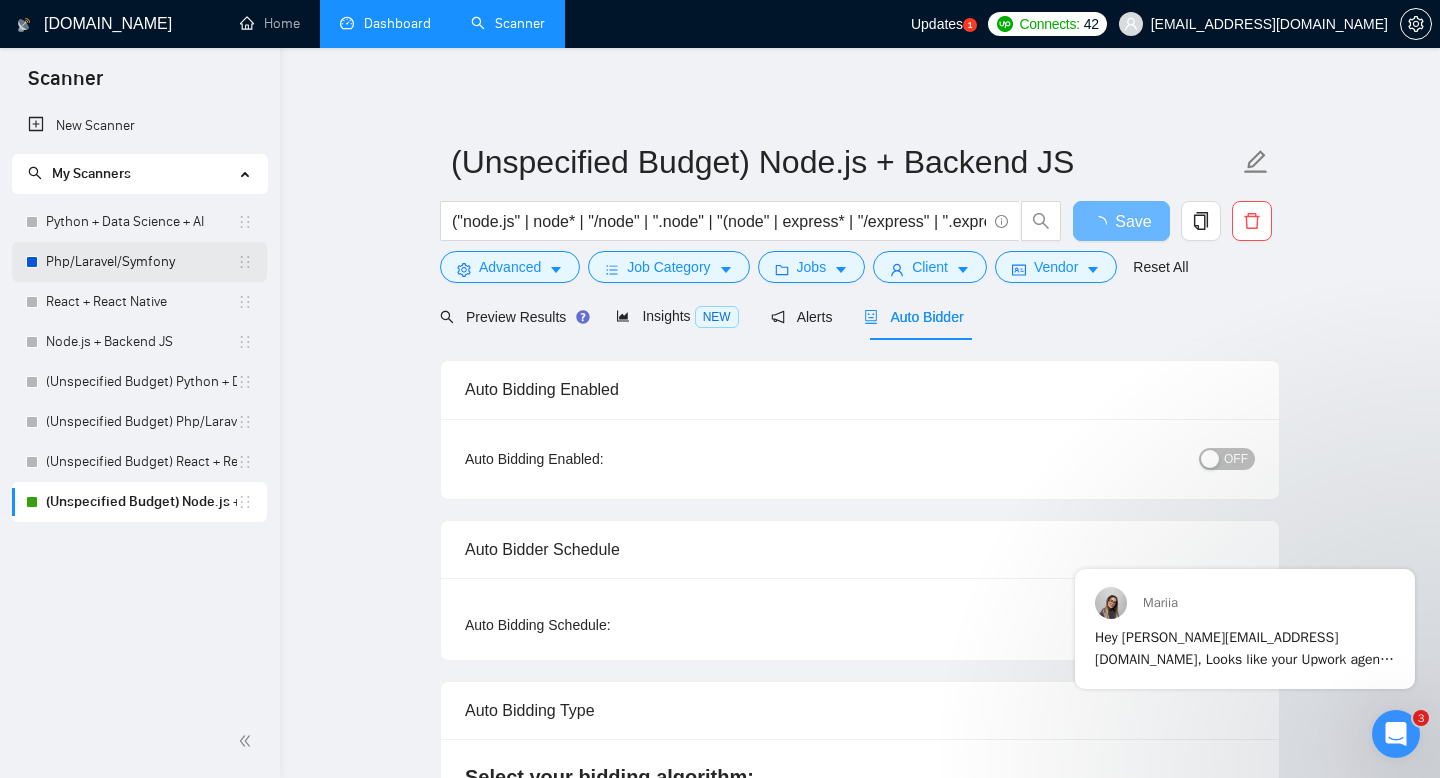 click on "Php/Laravel/Symfony" at bounding box center [141, 262] 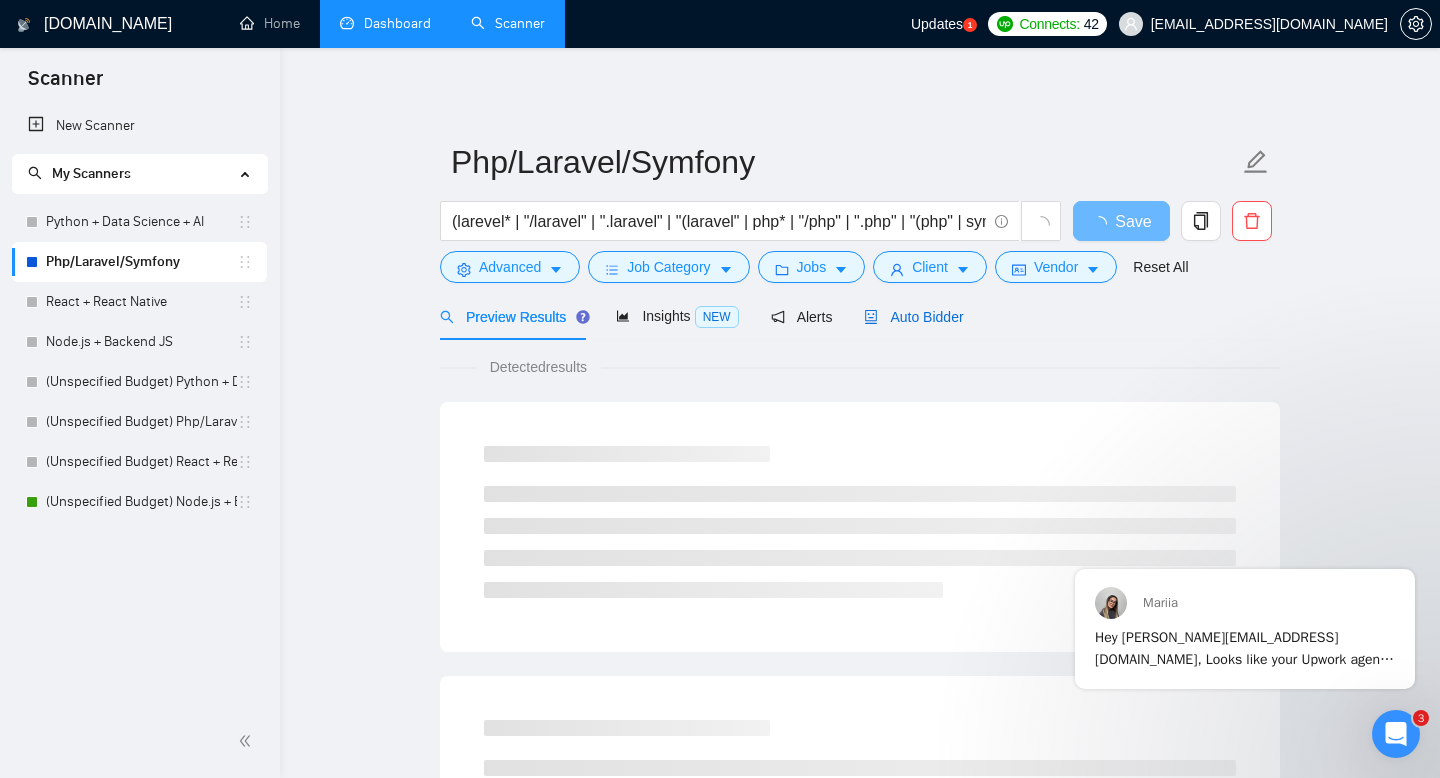 click on "Auto Bidder" at bounding box center (913, 317) 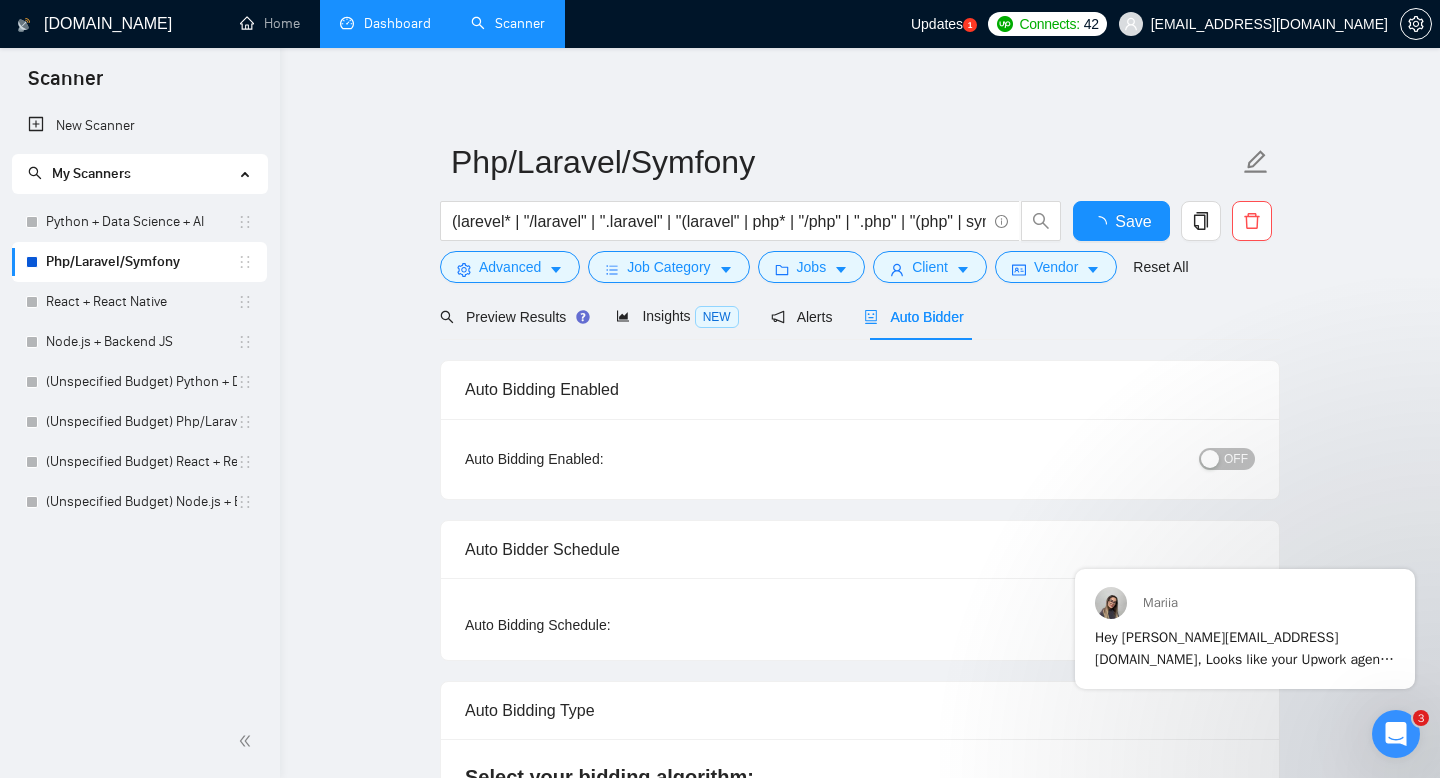 type 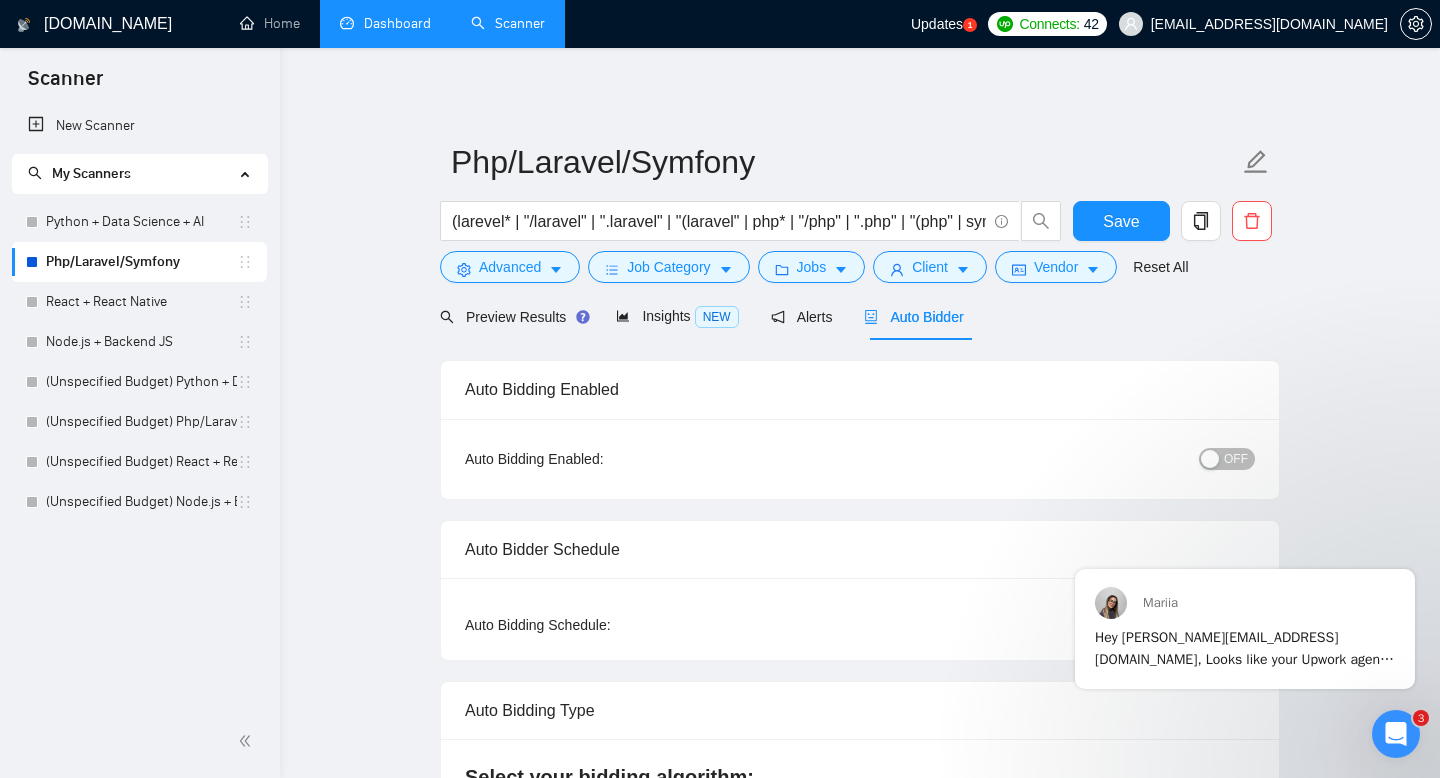 click on "Auto Bidding Enabled" at bounding box center (860, 389) 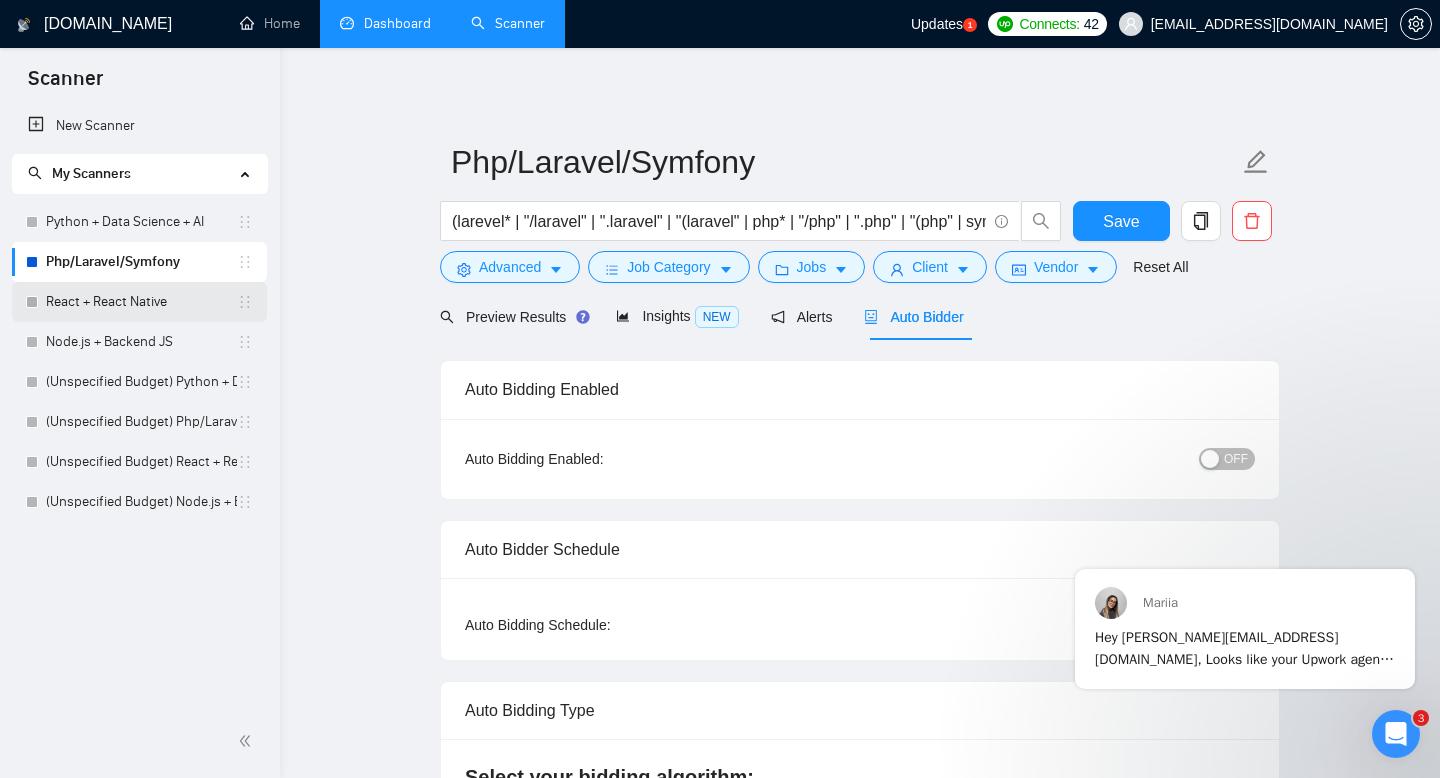 click on "React + React Native" at bounding box center (141, 302) 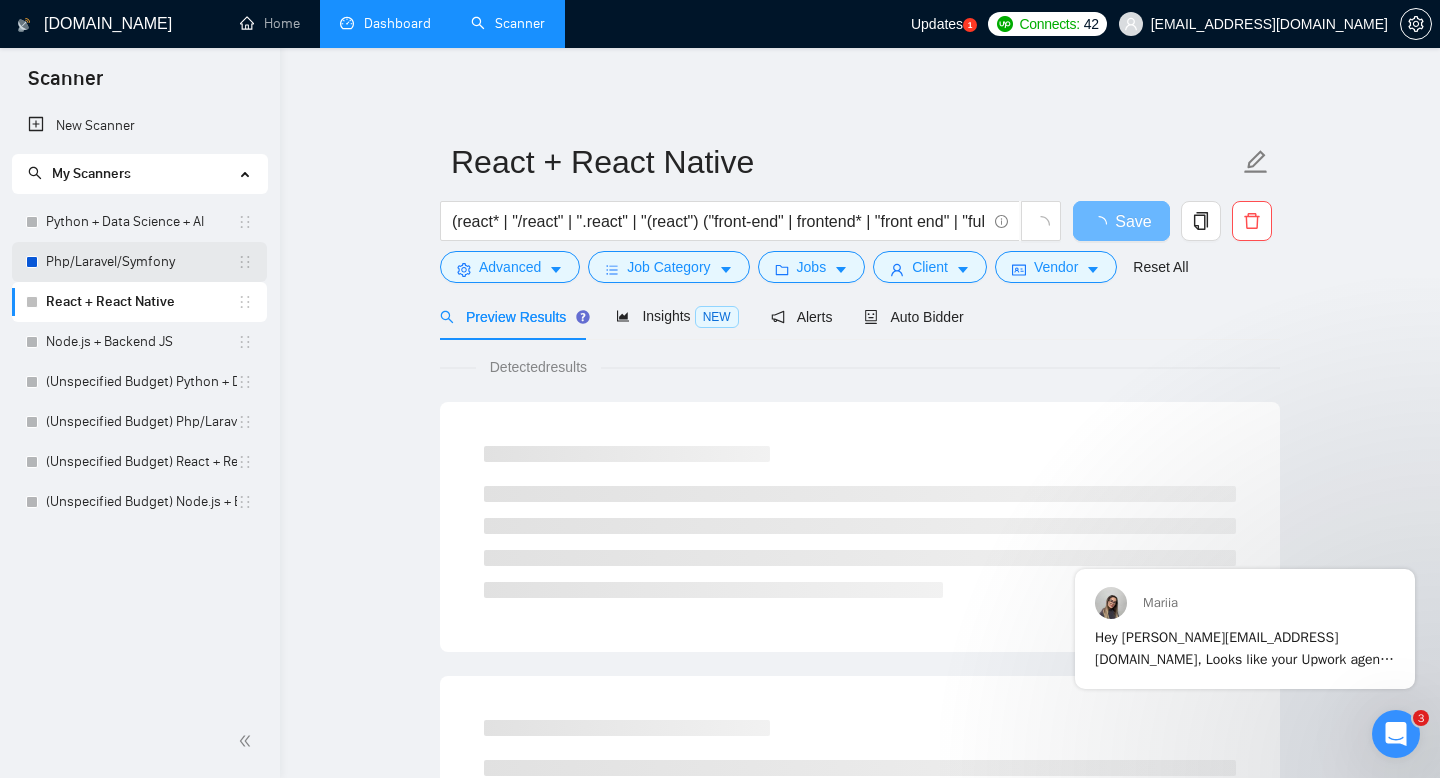 click at bounding box center [32, 262] 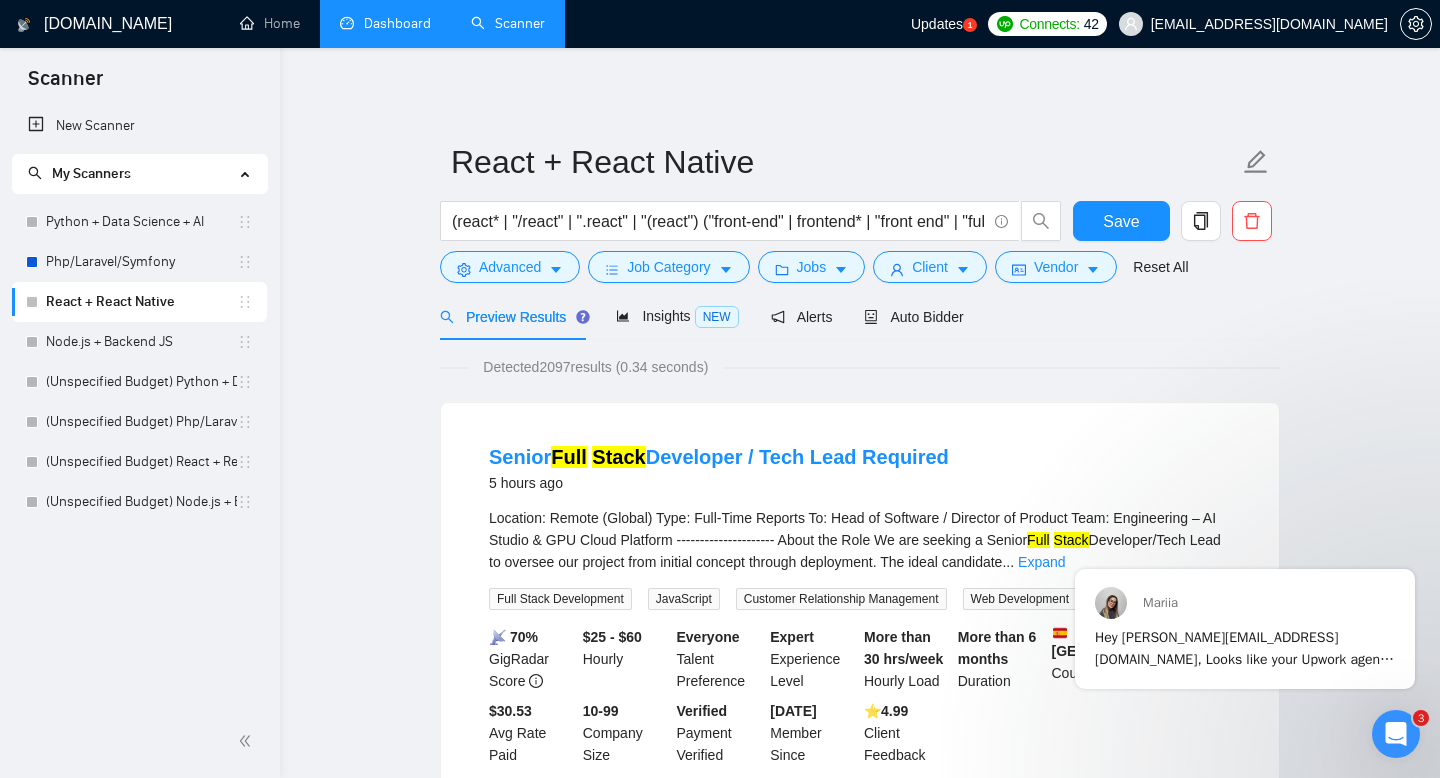 type 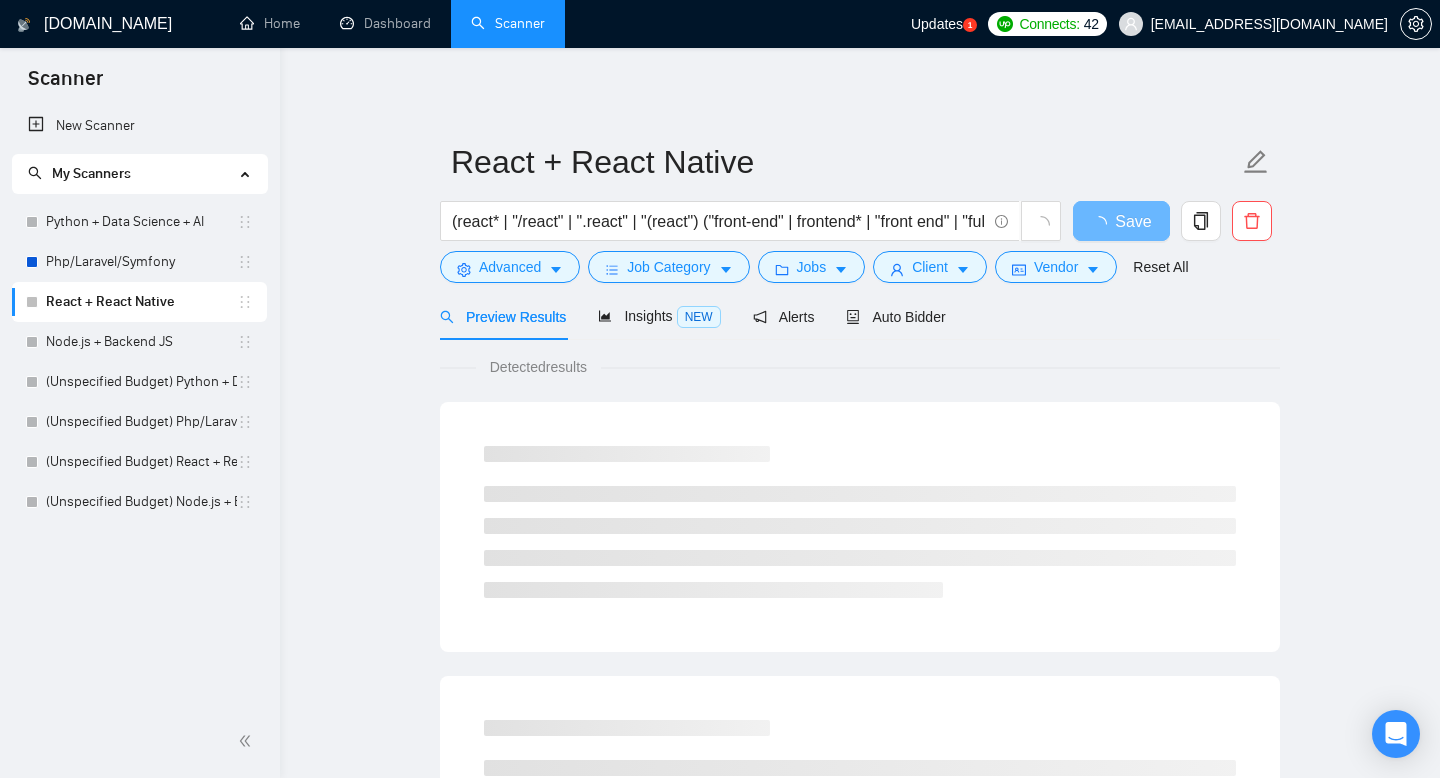 scroll, scrollTop: 0, scrollLeft: 0, axis: both 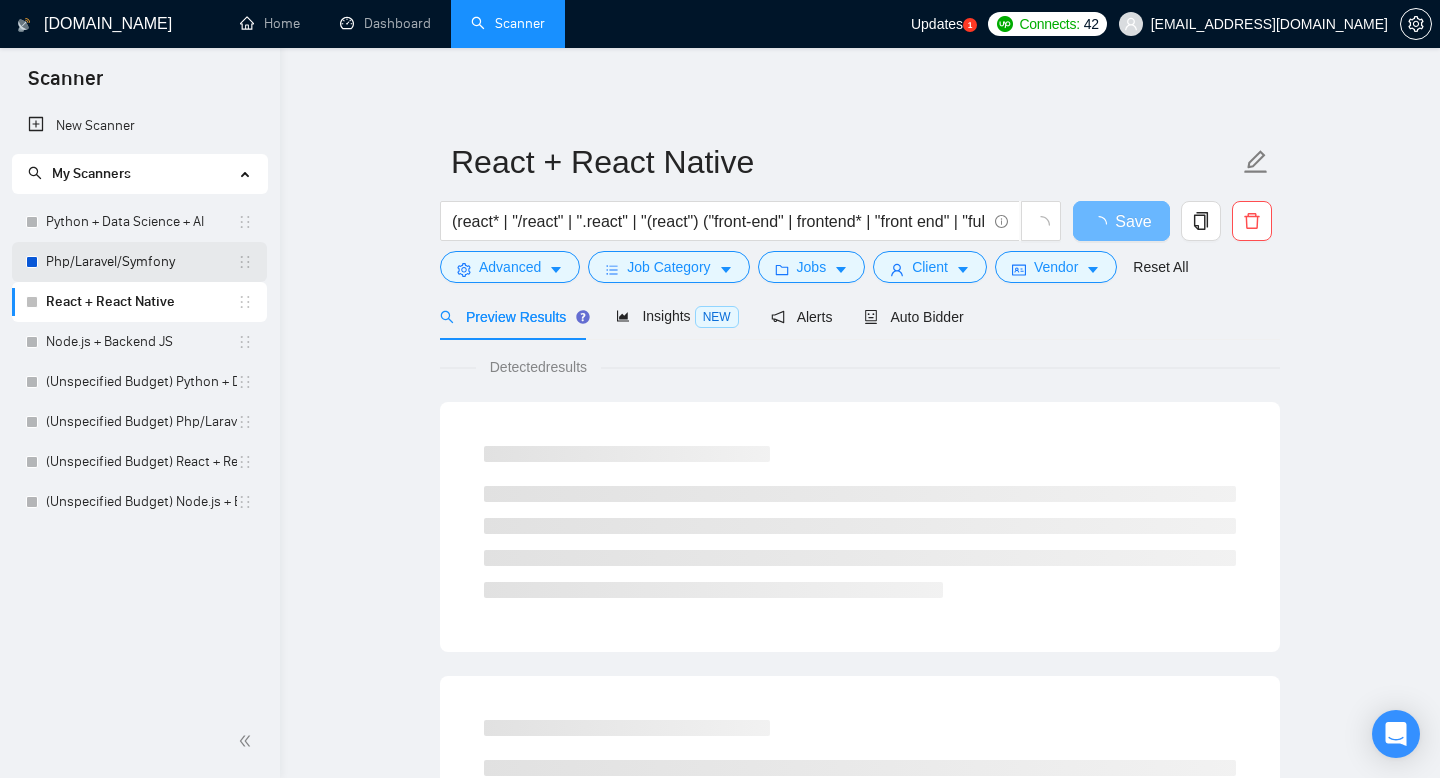 click on "Php/Laravel/Symfony" at bounding box center [141, 262] 